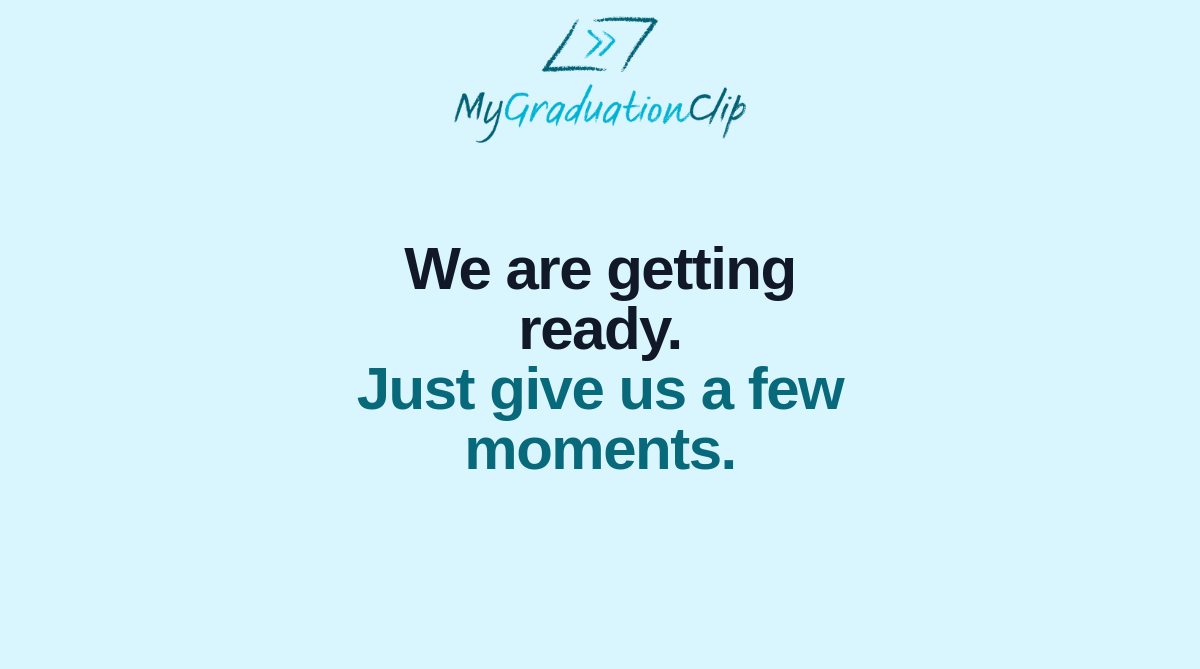 scroll, scrollTop: 0, scrollLeft: 0, axis: both 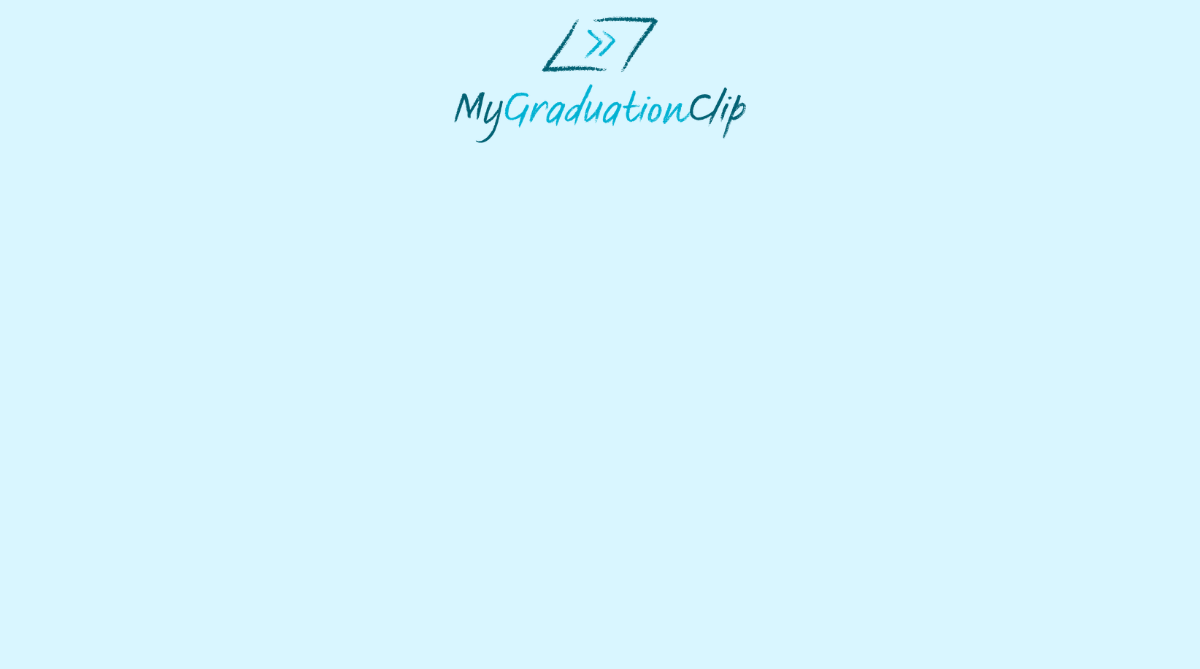 select on "**********" 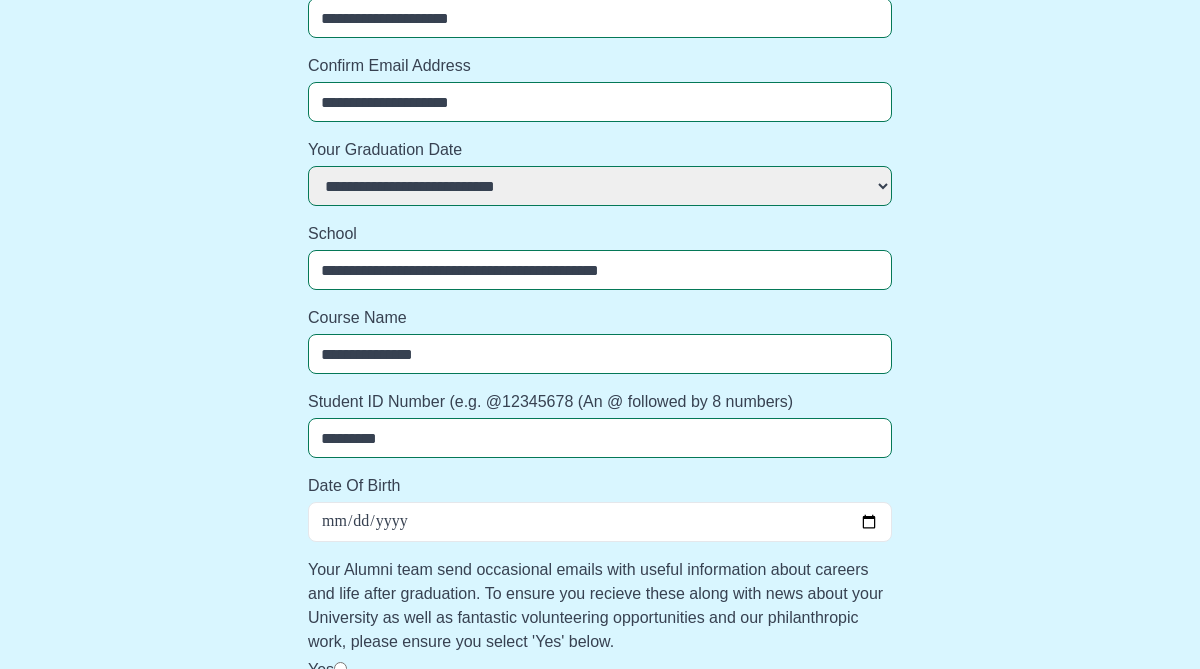 scroll, scrollTop: 412, scrollLeft: 0, axis: vertical 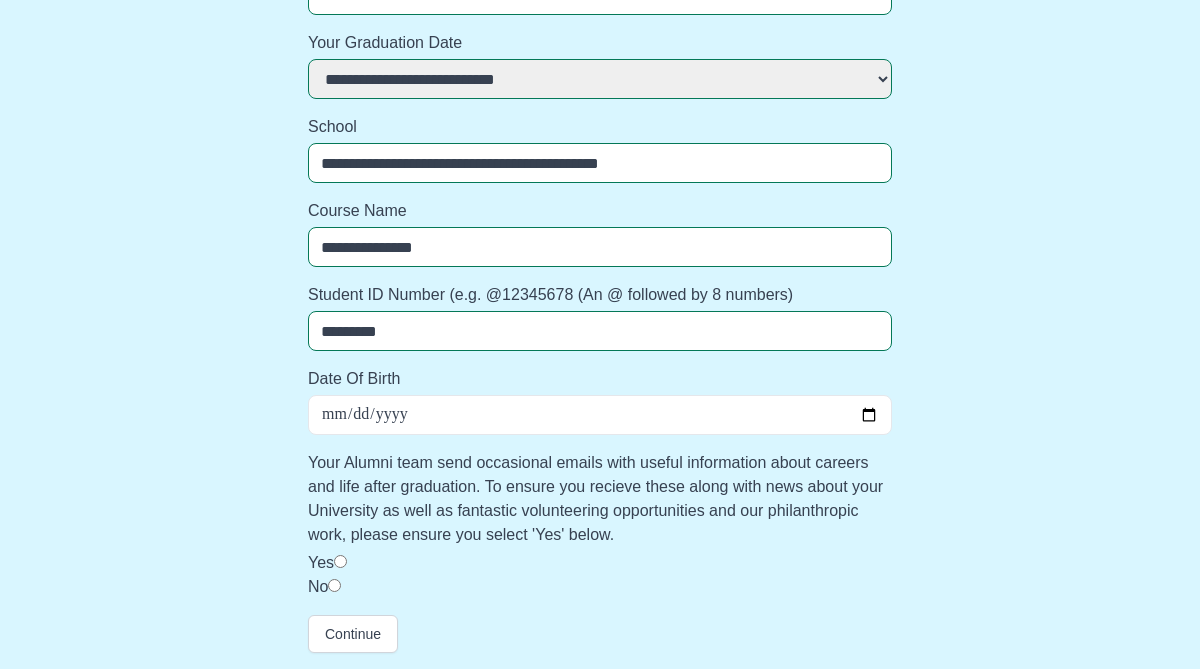 click on "Date Of Birth" at bounding box center [600, 415] 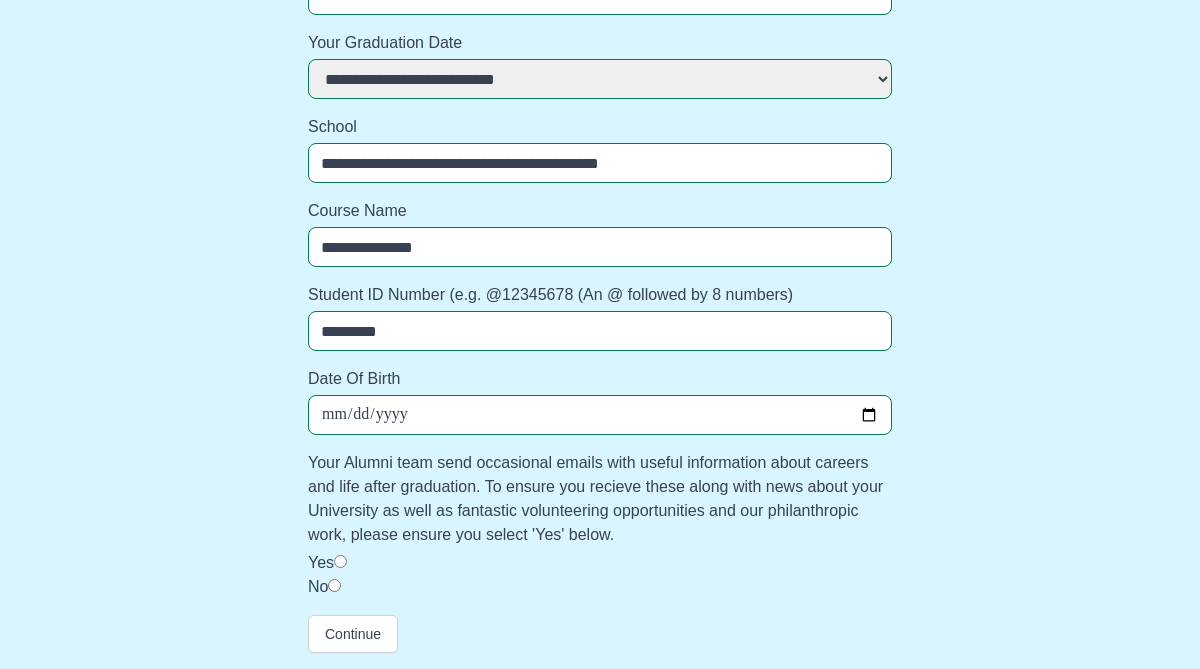 type on "**********" 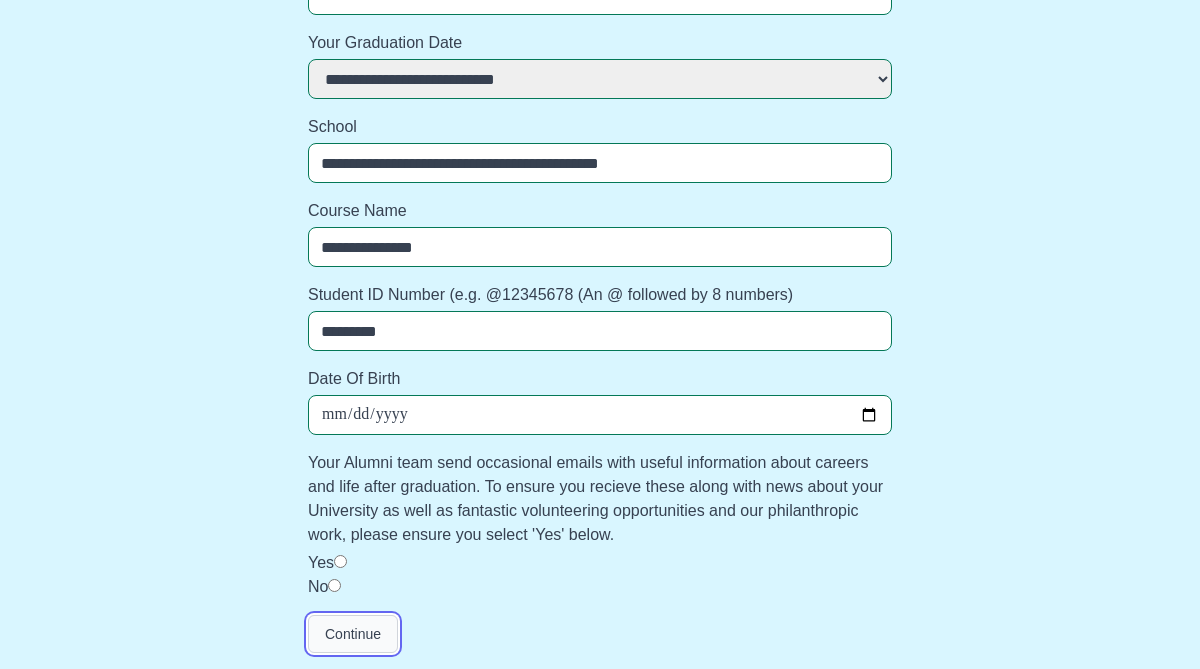 click on "Continue" at bounding box center [353, 634] 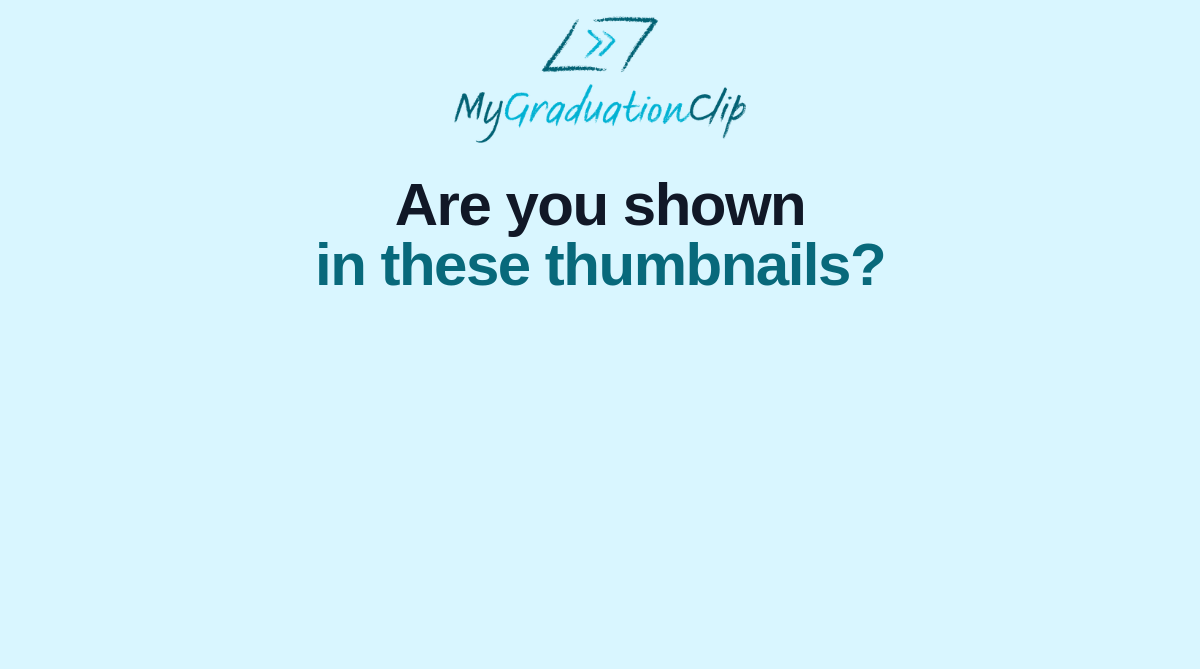 scroll, scrollTop: 0, scrollLeft: 0, axis: both 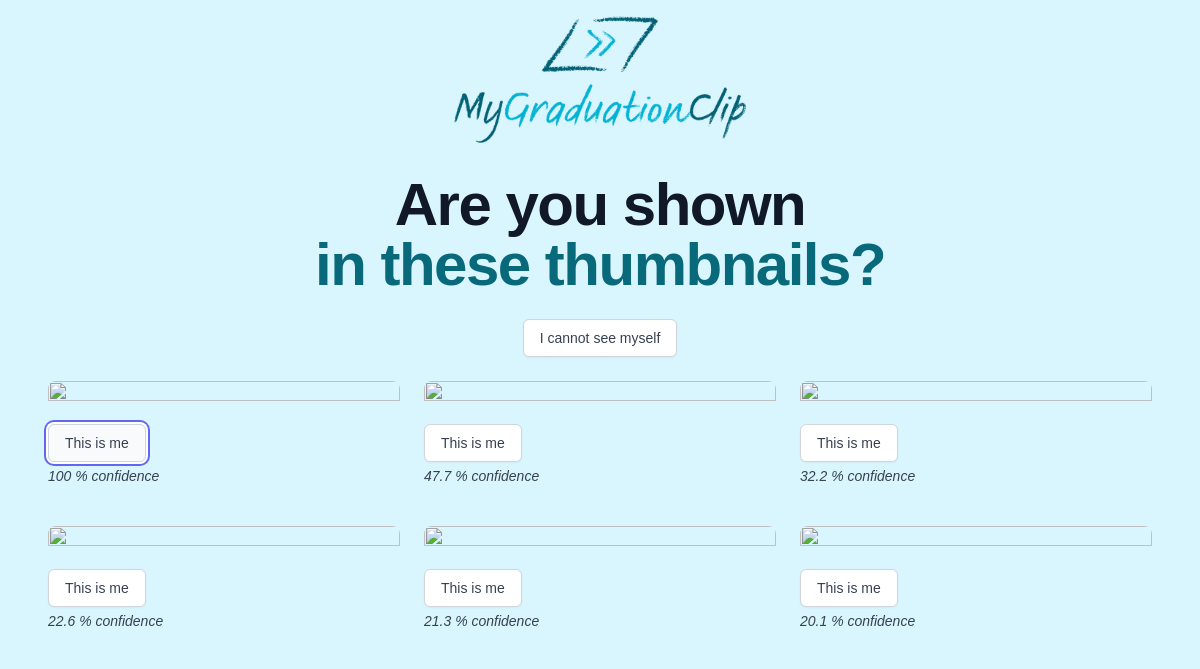 click on "This is me" at bounding box center [97, 443] 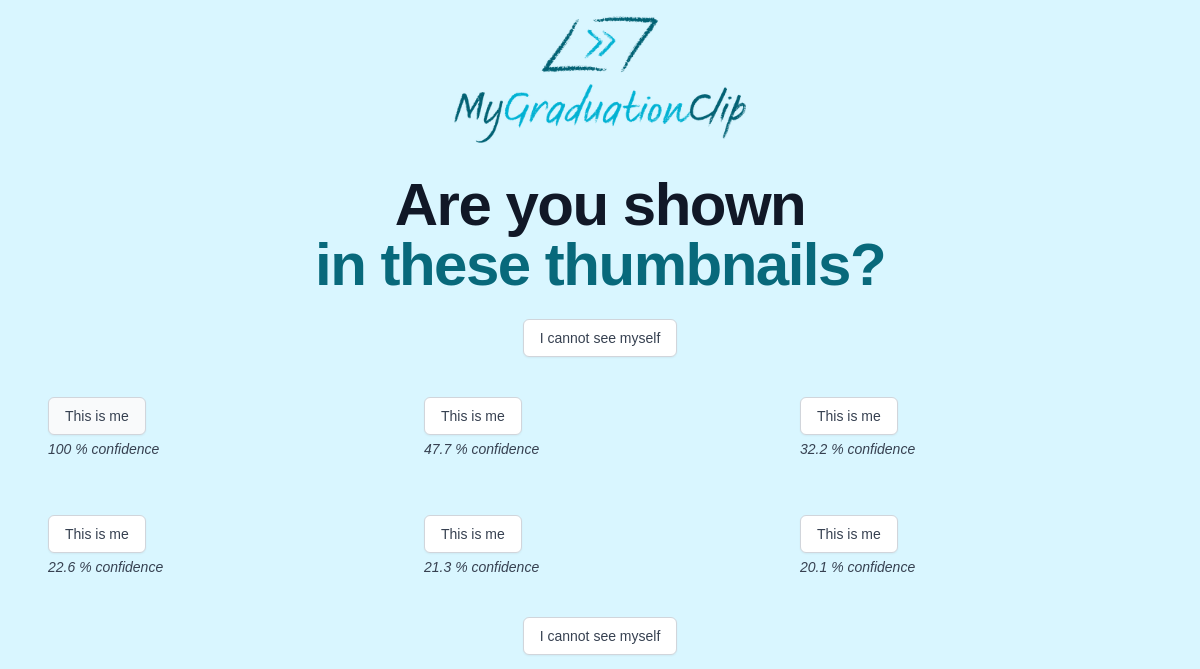 scroll, scrollTop: 405, scrollLeft: 0, axis: vertical 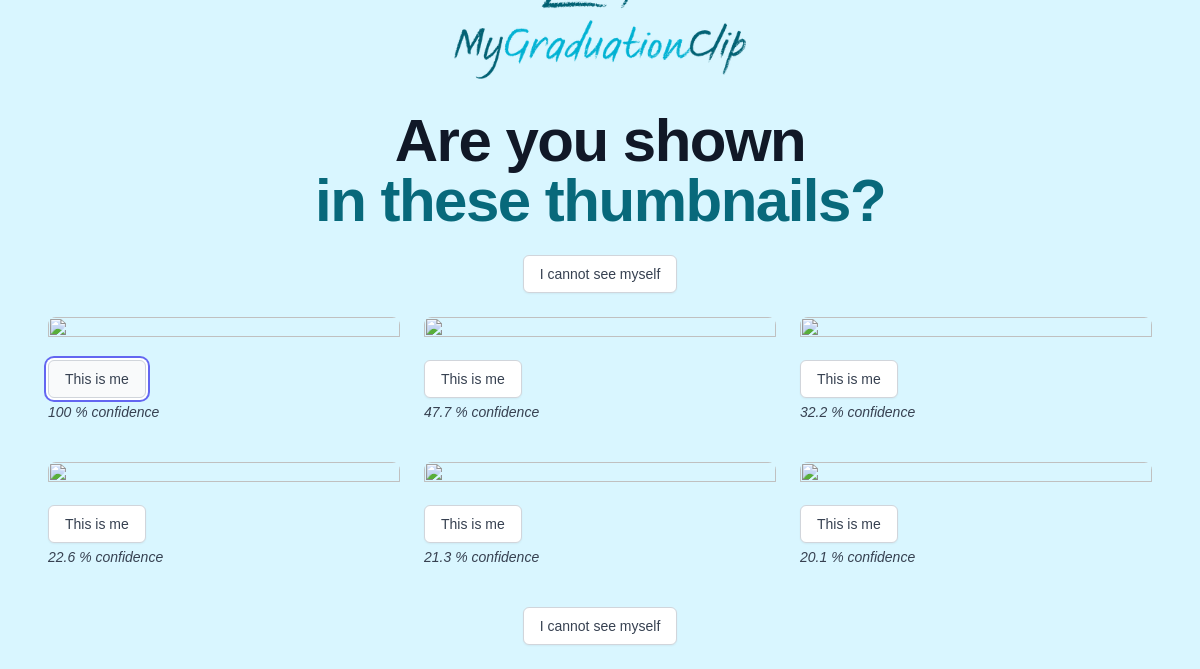 click on "This is me" at bounding box center [97, 379] 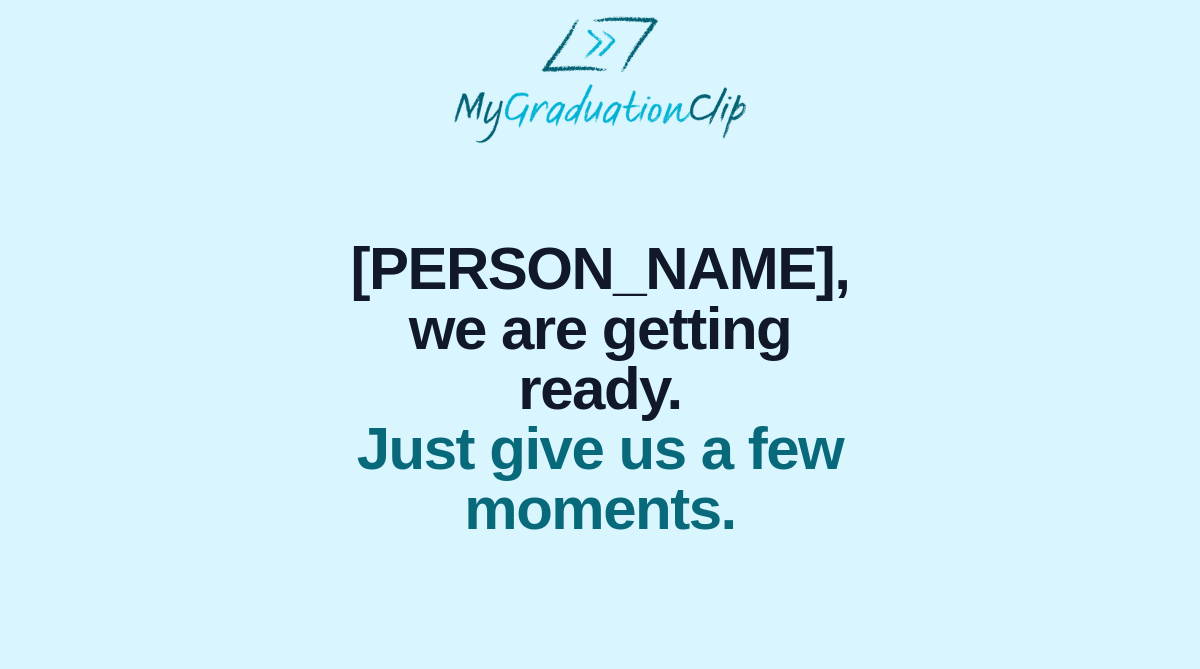 scroll, scrollTop: 0, scrollLeft: 0, axis: both 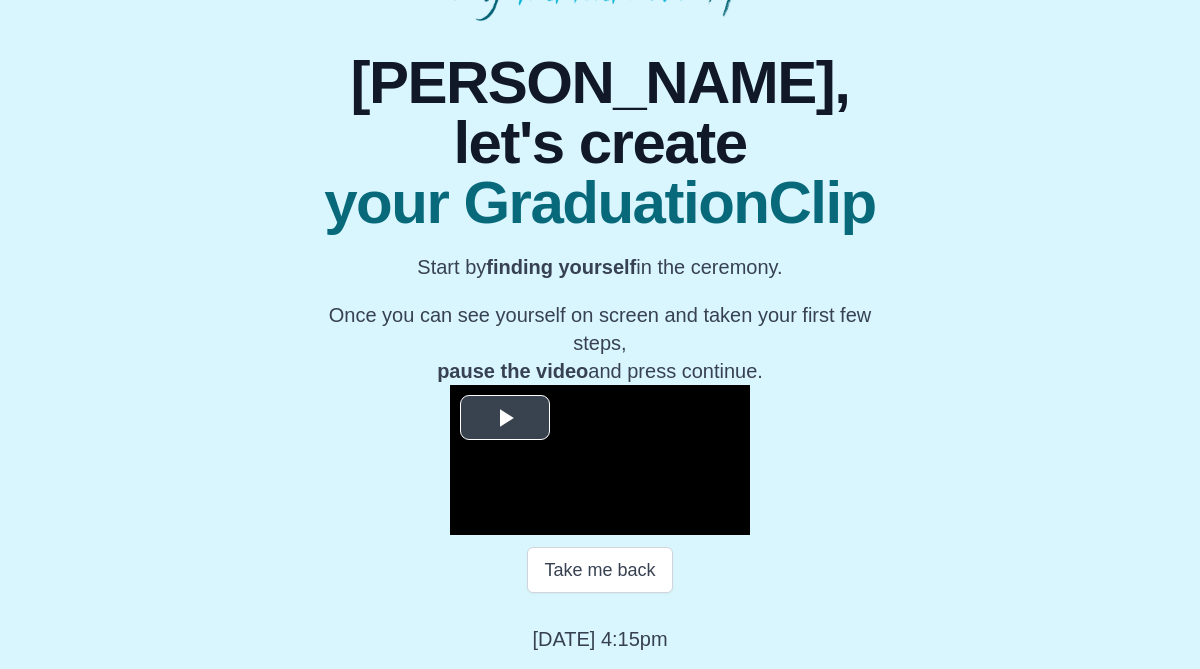 click at bounding box center (505, 418) 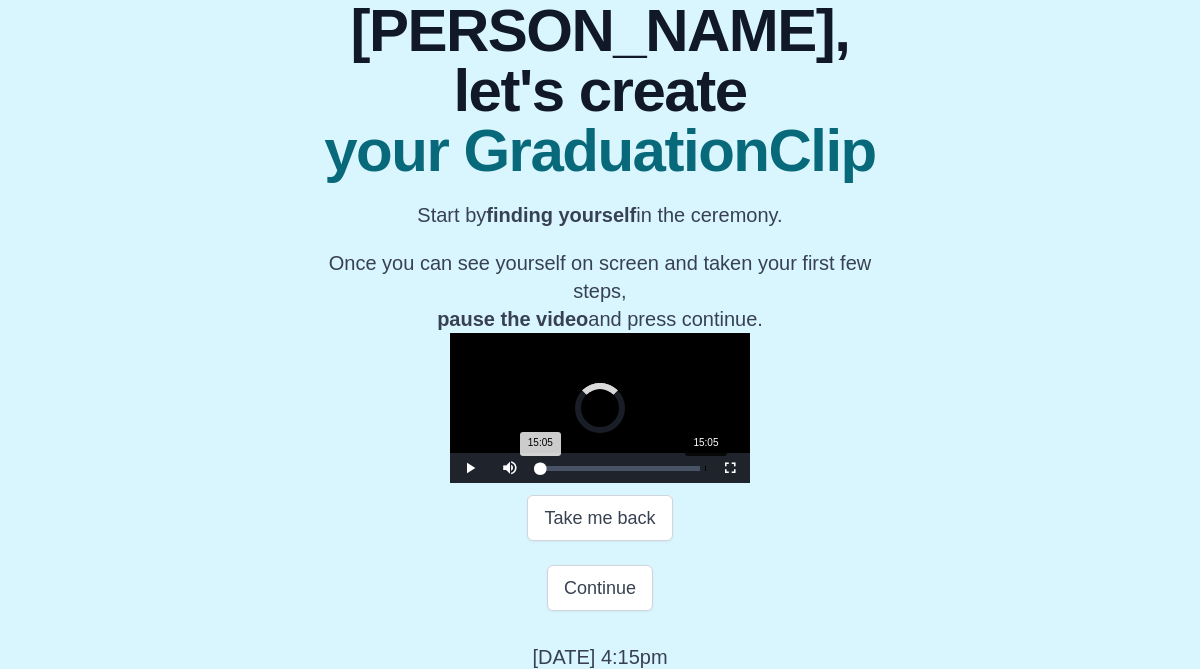 click on "Loaded : 0% 15:05 15:05 Progress : 0%" at bounding box center [620, 468] 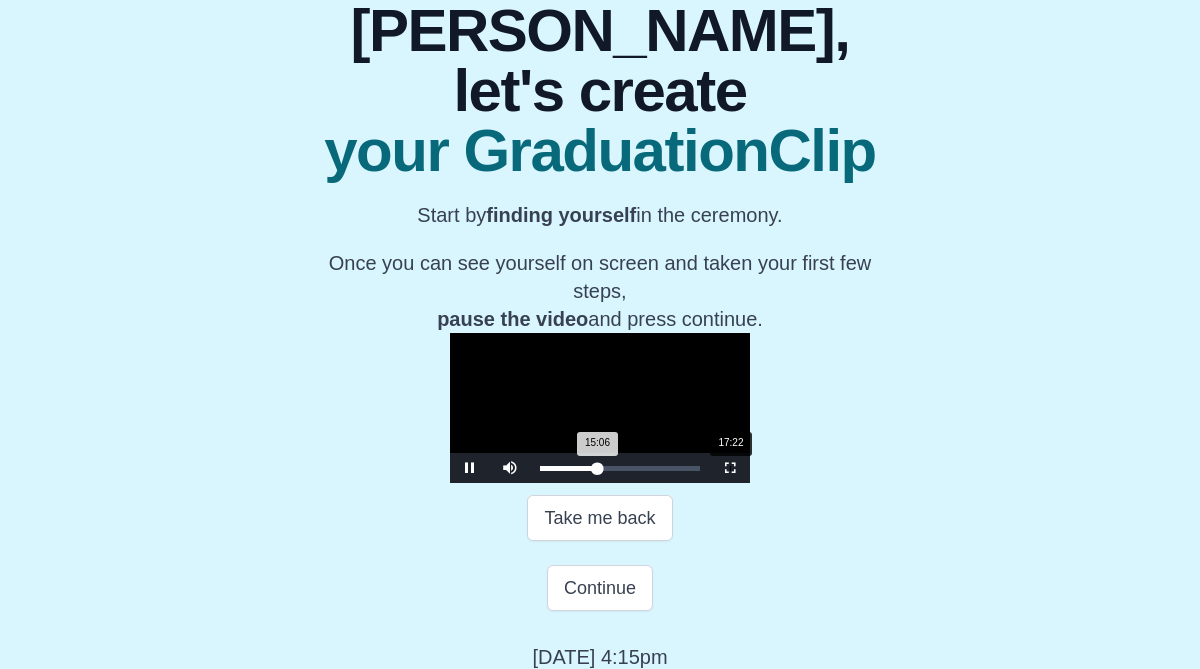 click on "17:22" at bounding box center (730, 468) 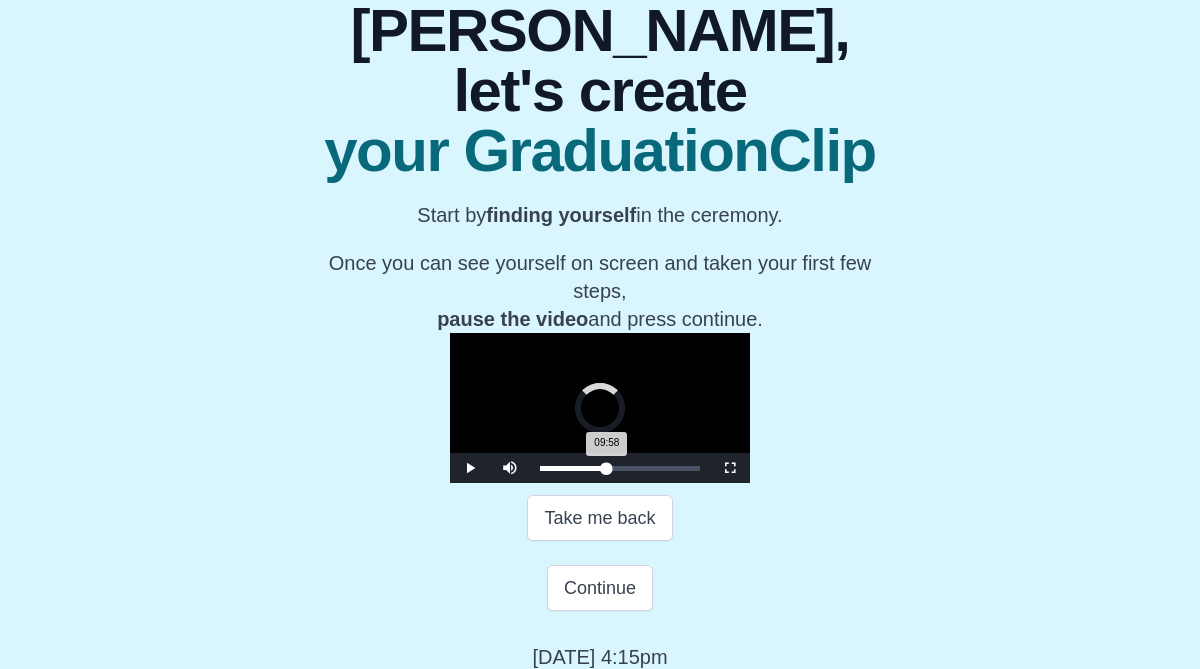 click on "09:58" at bounding box center [649, 468] 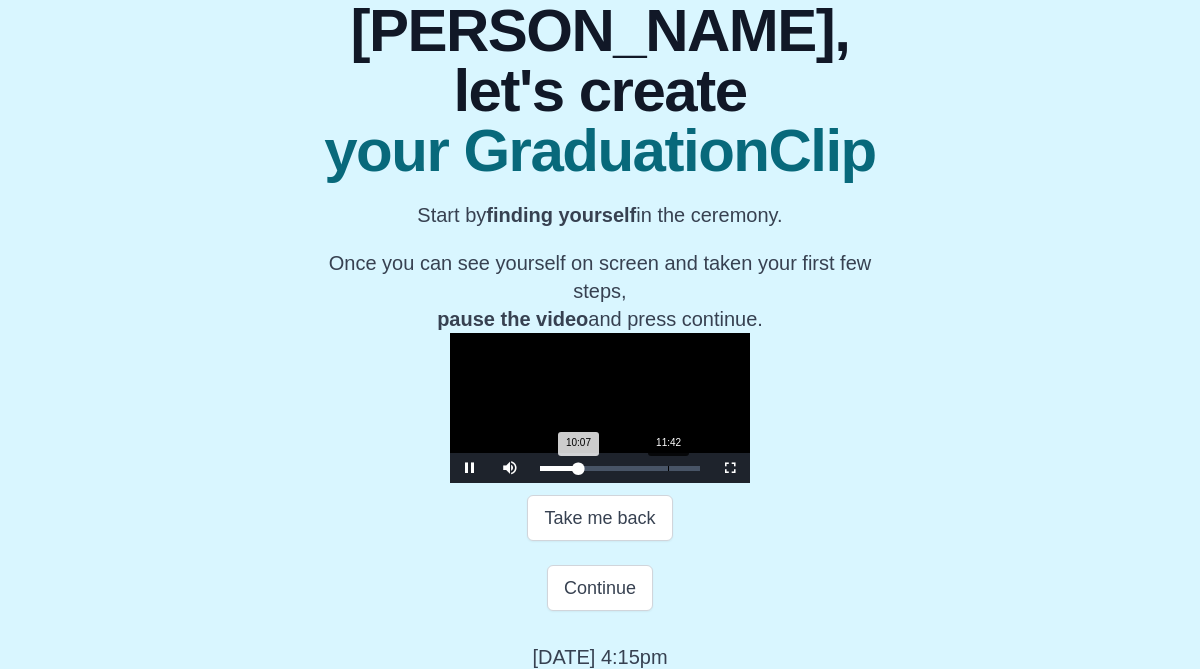 click on "Loaded : 0% 11:42 10:07 Progress : 0%" at bounding box center (620, 468) 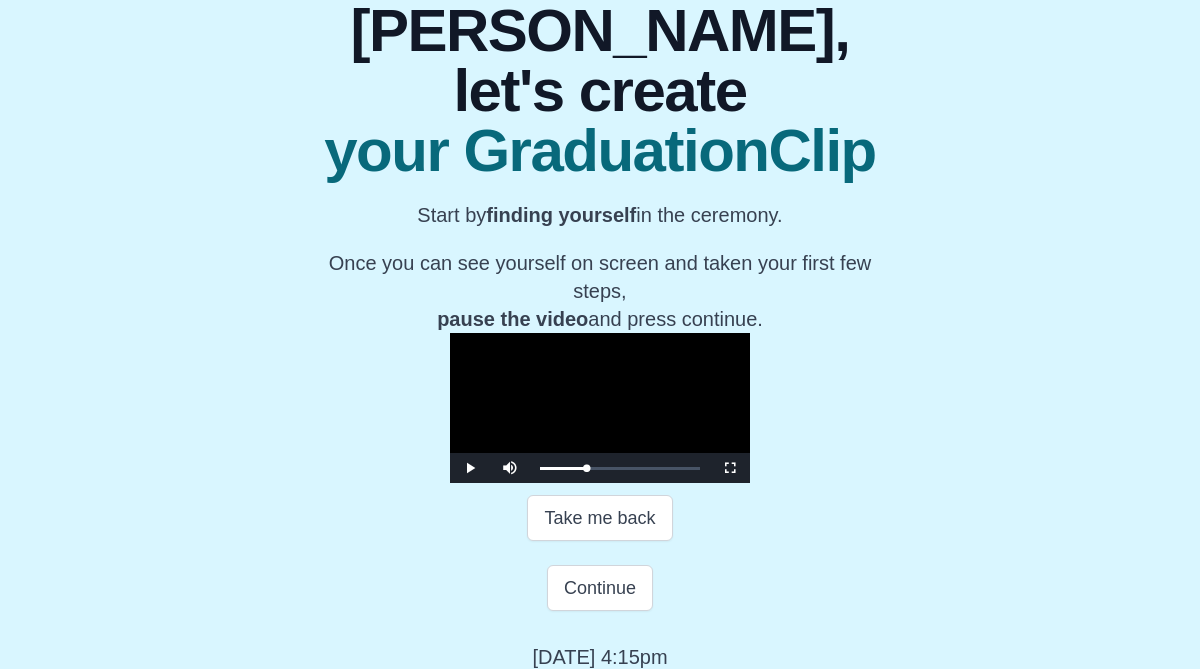 click at bounding box center [600, 408] 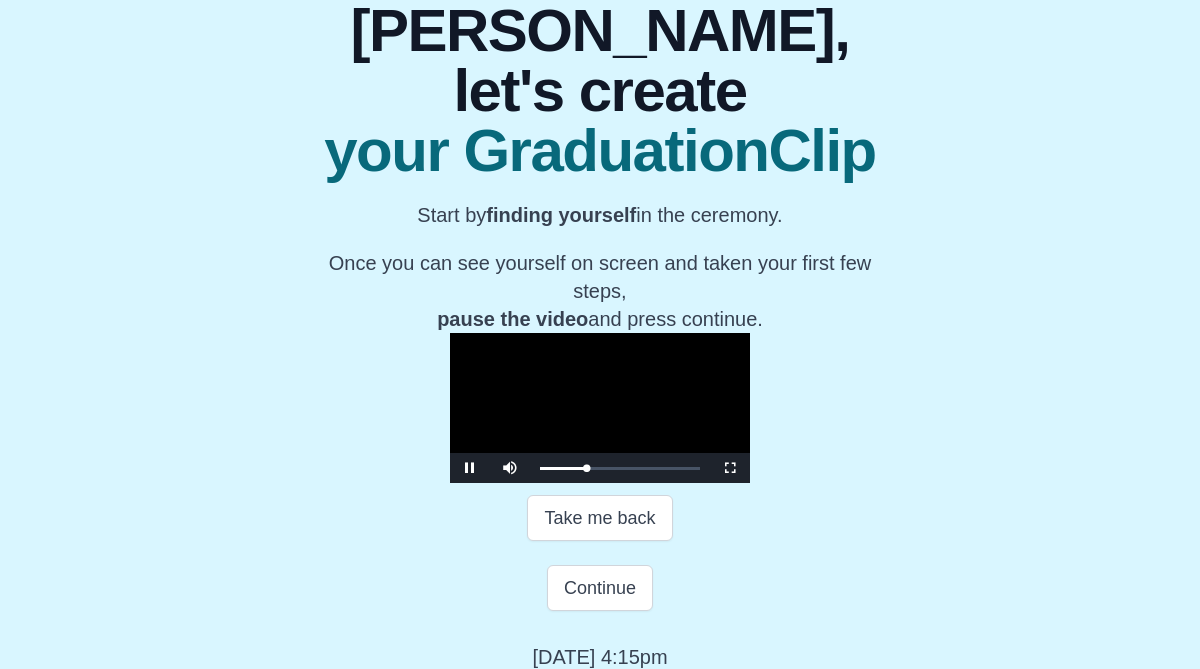 click at bounding box center [600, 408] 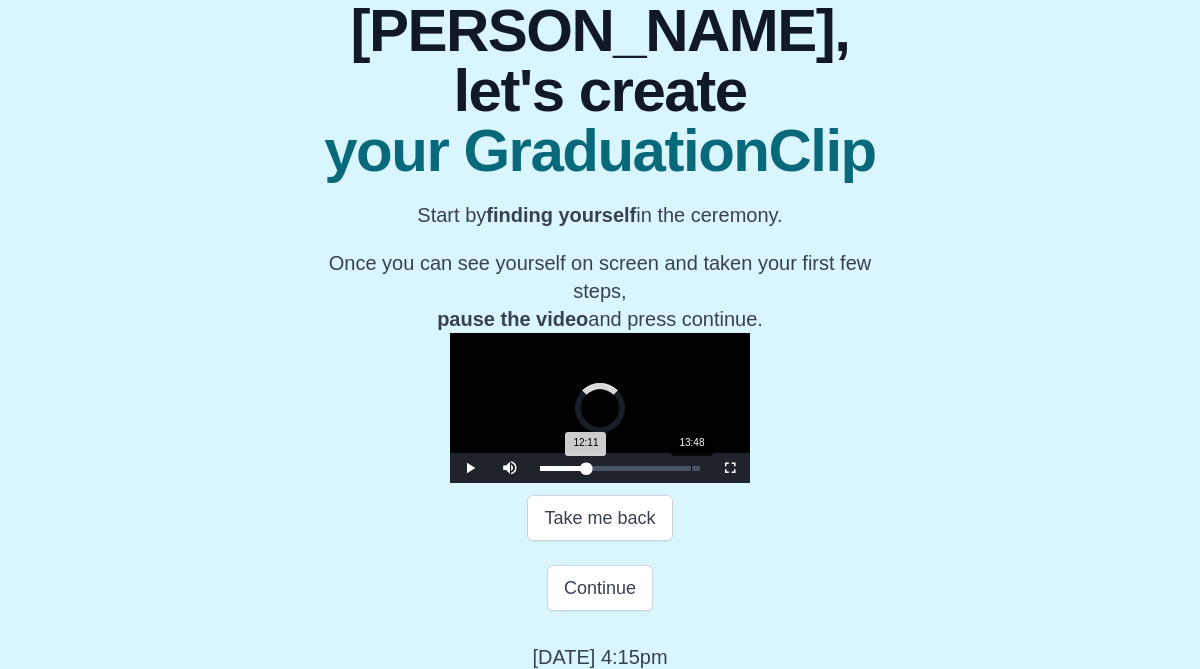 click on "13:48" at bounding box center (691, 468) 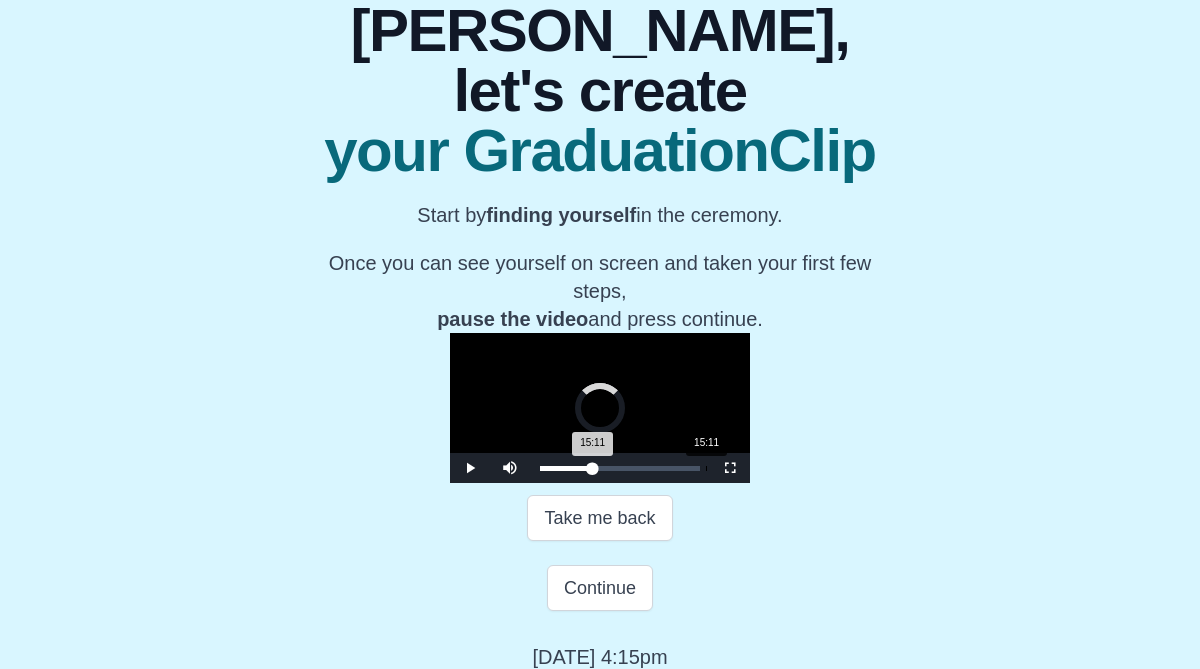 click on "Loaded : 0% 15:11 15:11 Progress : 0%" at bounding box center (620, 468) 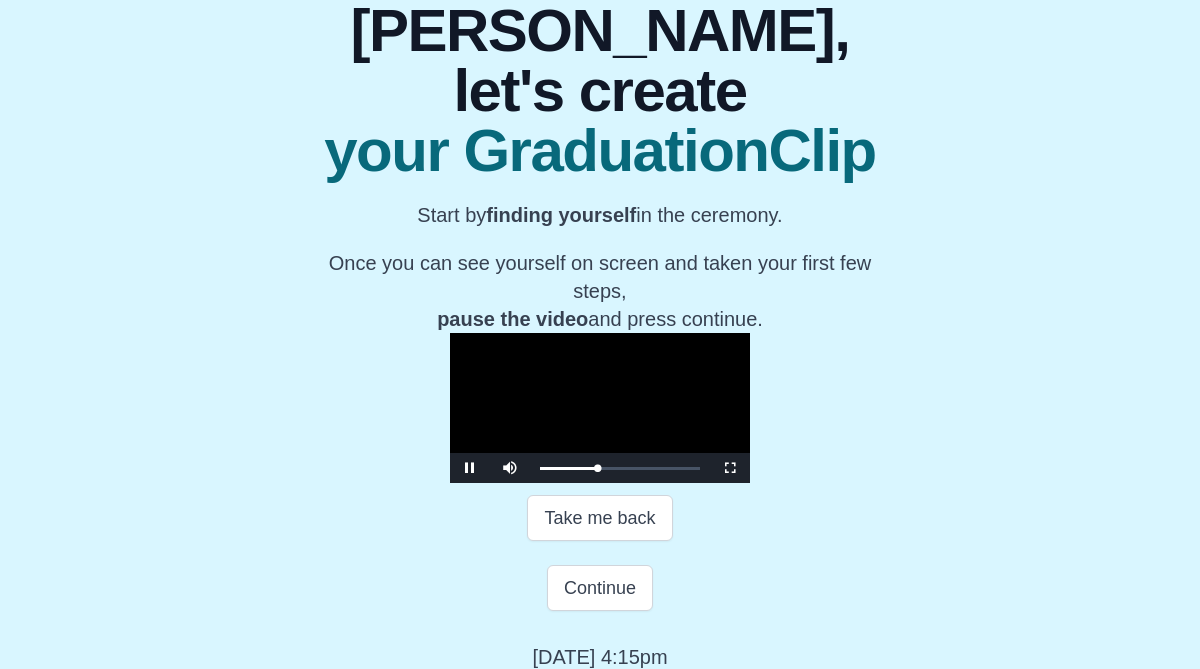 click at bounding box center (600, 408) 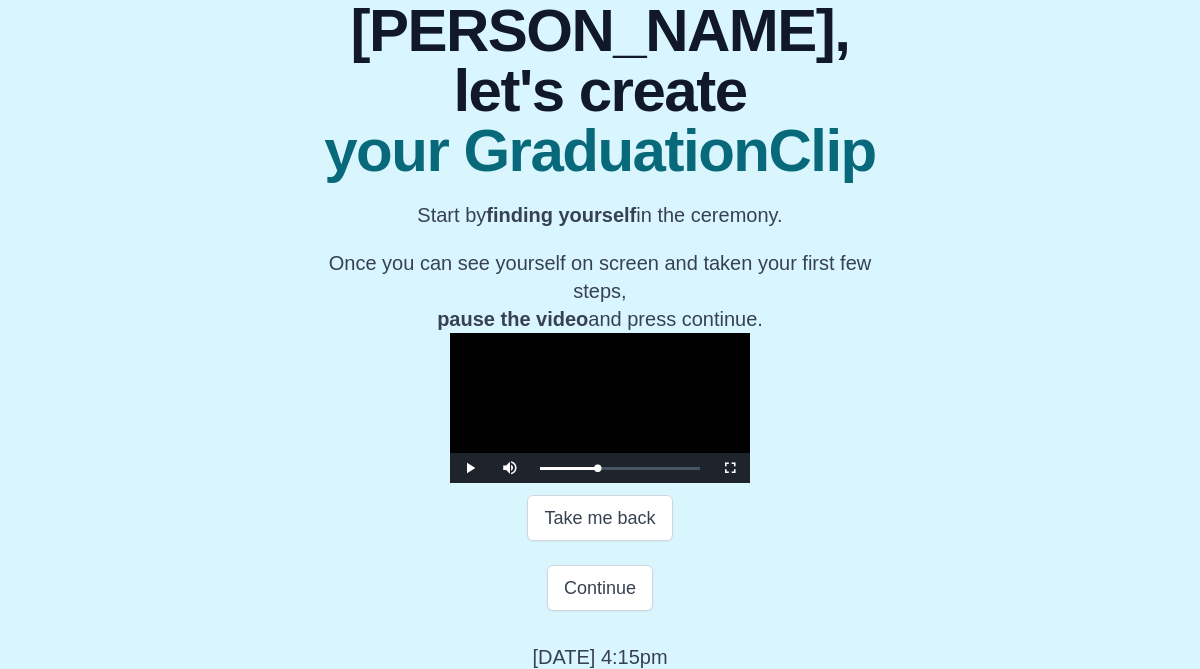 click at bounding box center [600, 408] 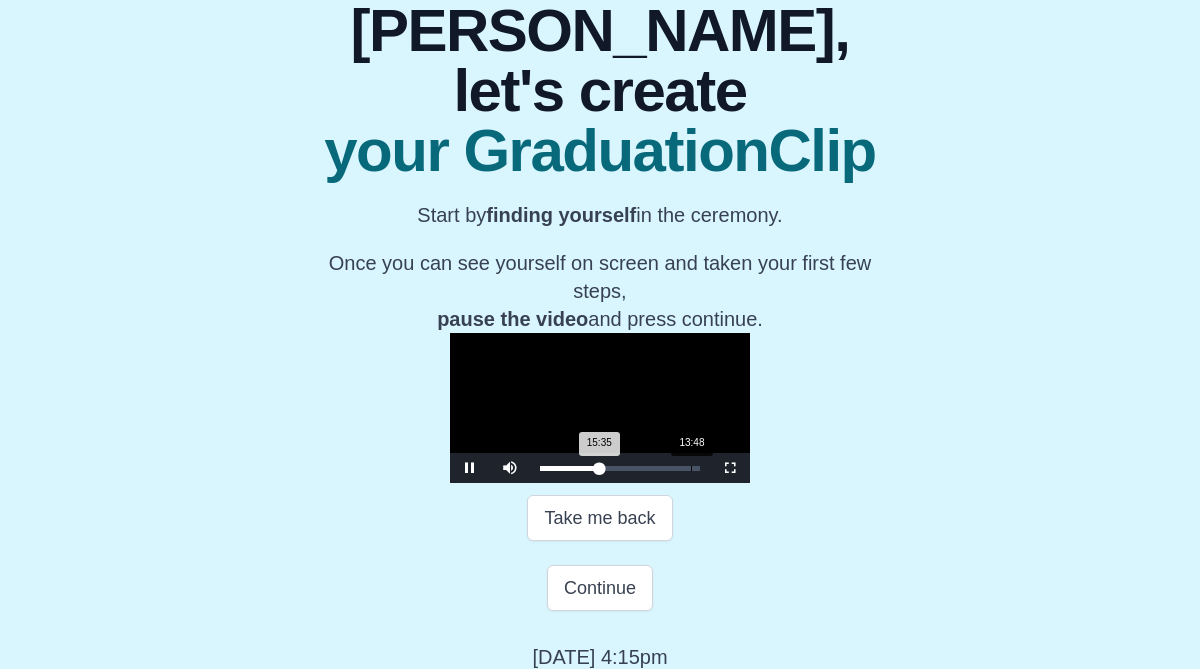 click on "Loaded : 0% 13:48 15:35 Progress : 0%" at bounding box center [620, 468] 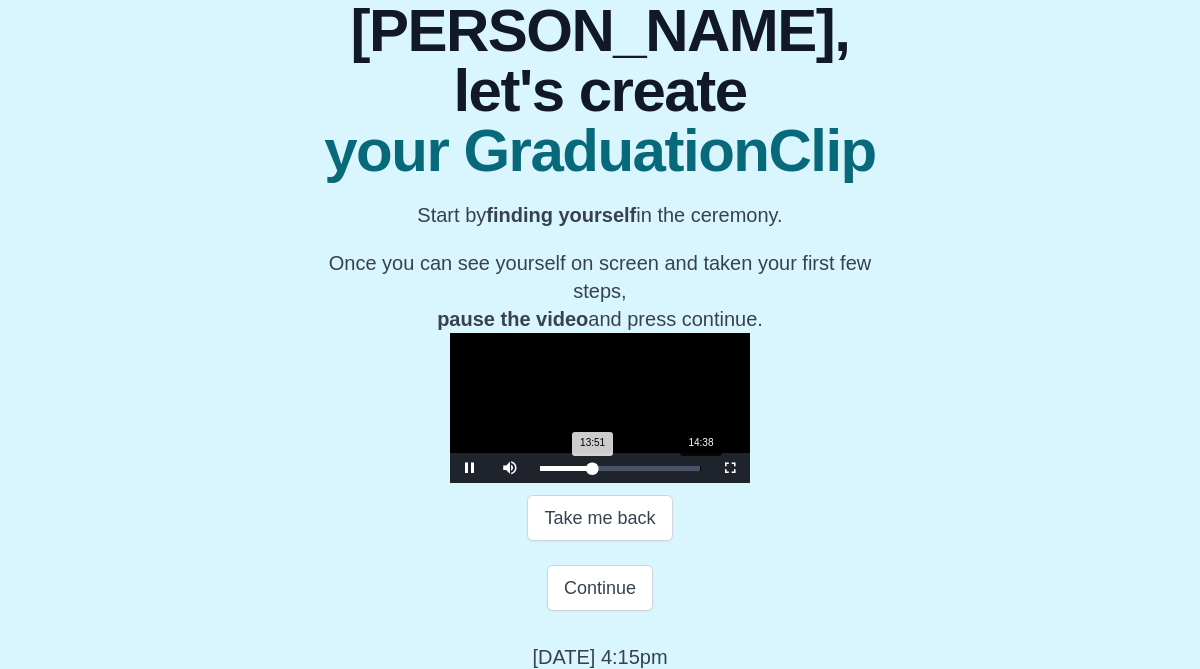 click on "Loaded : 0% 14:38 13:51 Progress : 0%" at bounding box center (620, 468) 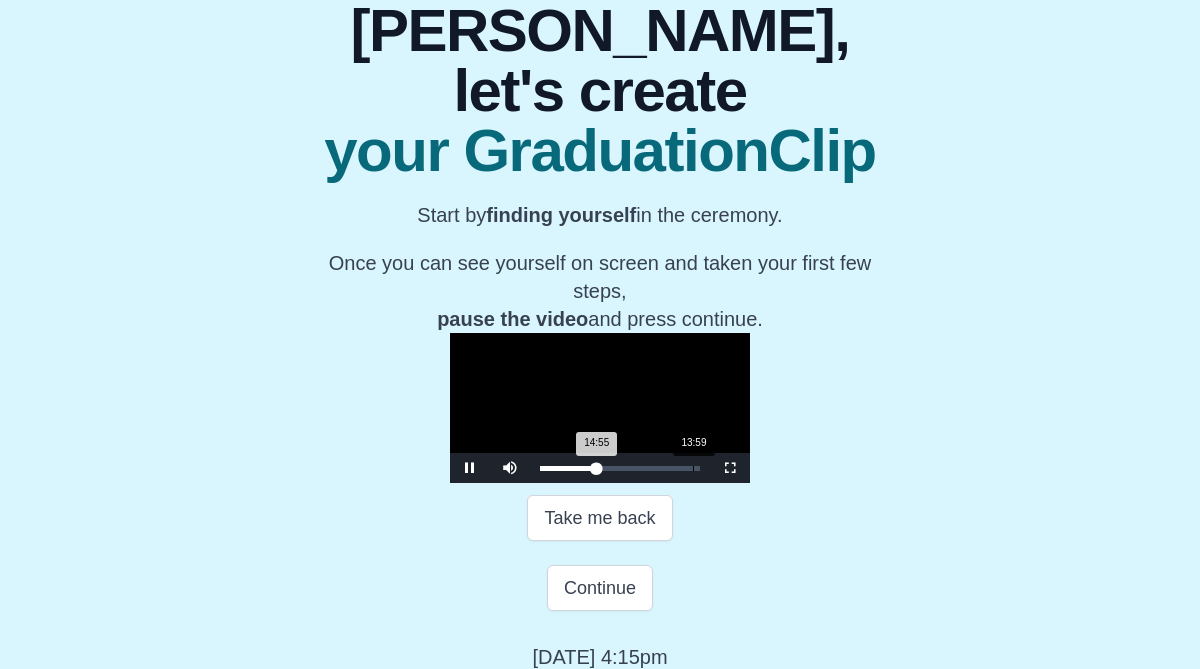 click on "Loaded : 0% 13:59 14:55 Progress : 0%" at bounding box center (620, 468) 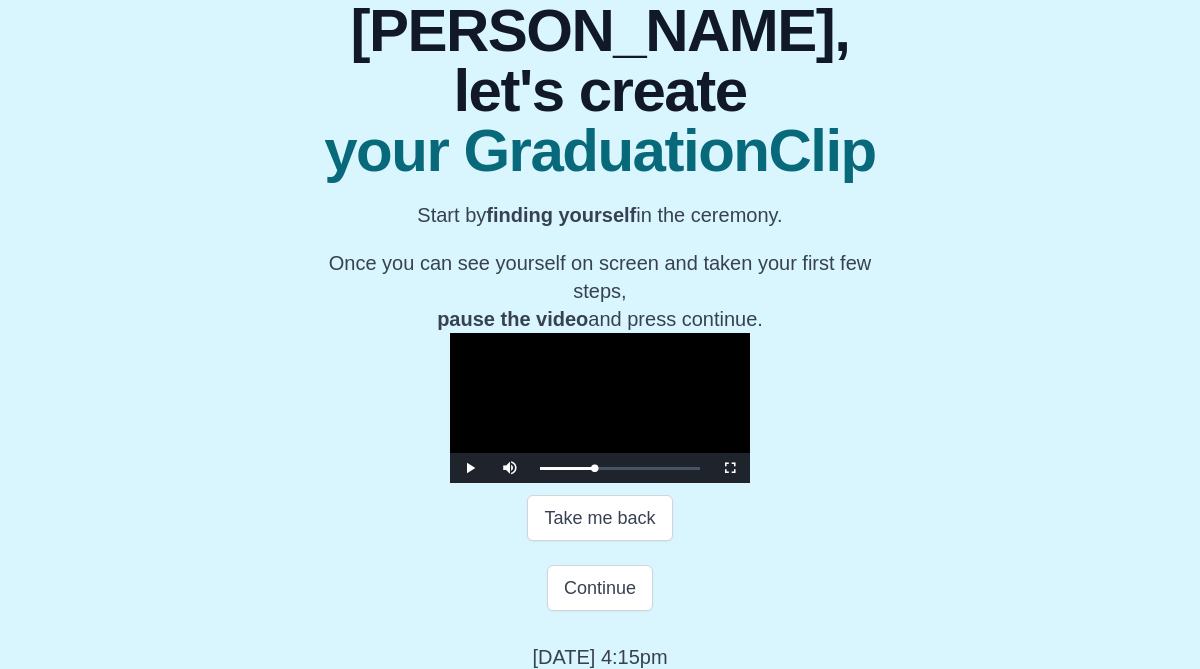 click at bounding box center [600, 408] 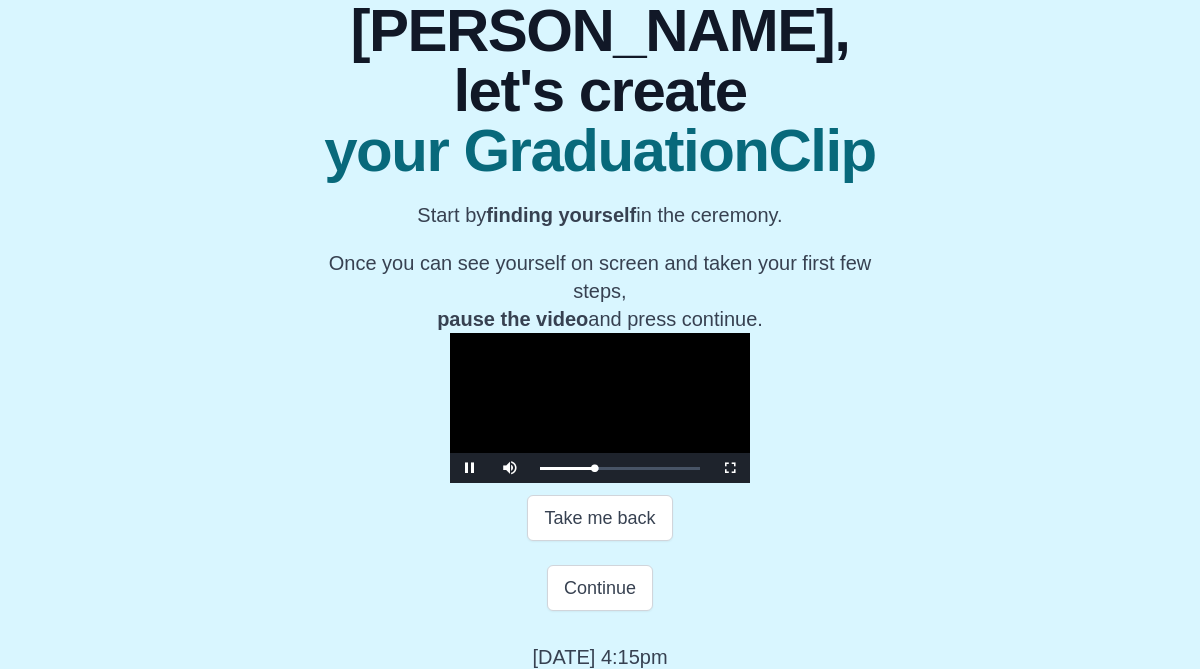 click at bounding box center (600, 408) 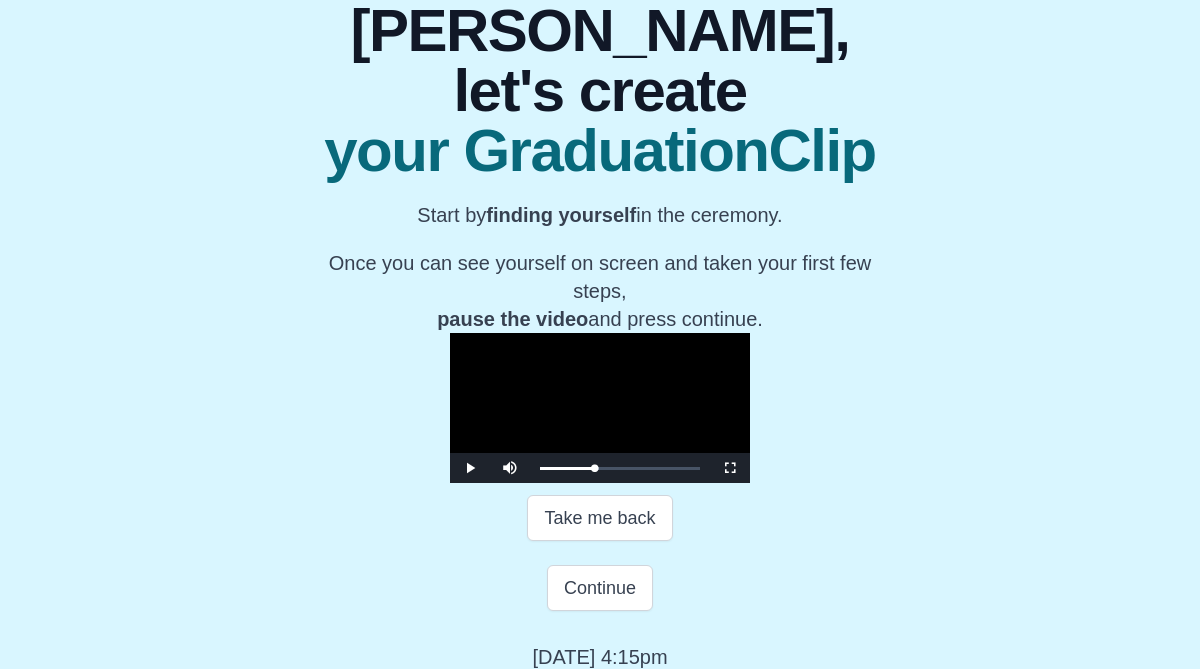 click at bounding box center (600, 408) 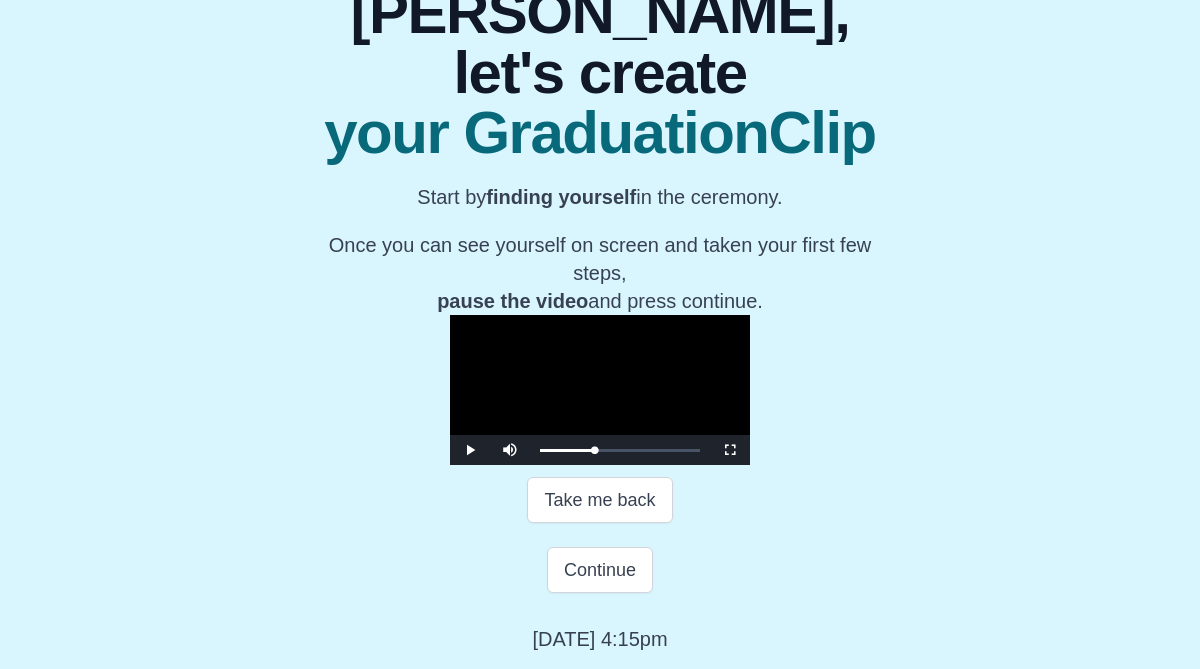 click at bounding box center [600, 390] 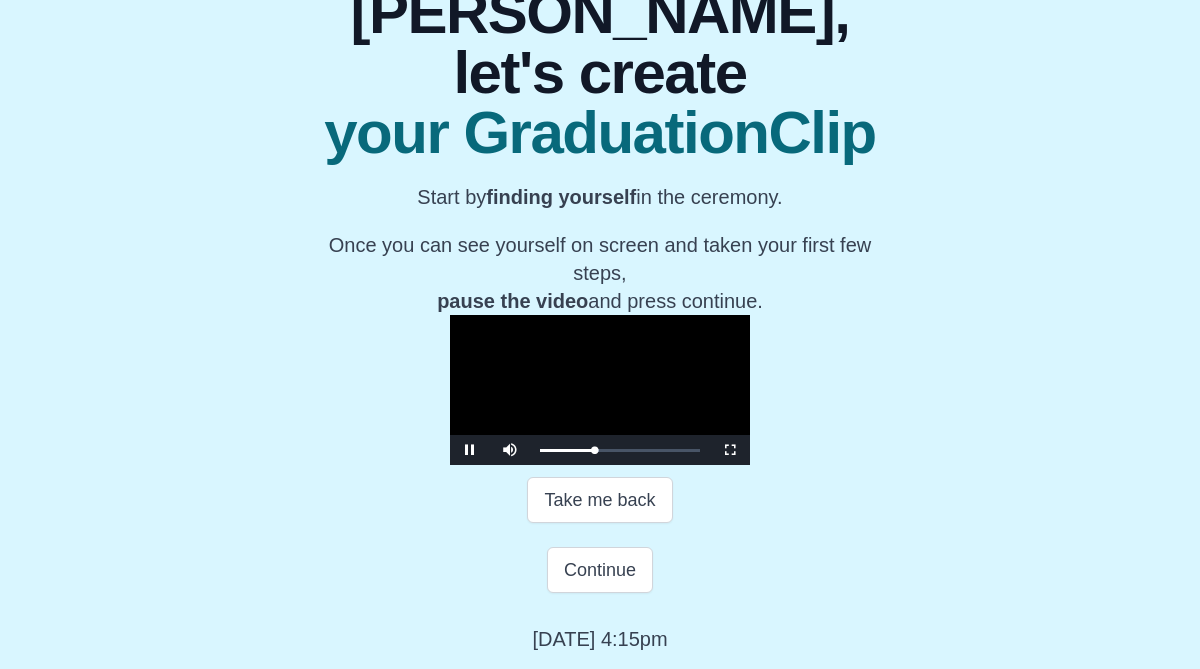 click at bounding box center (600, 390) 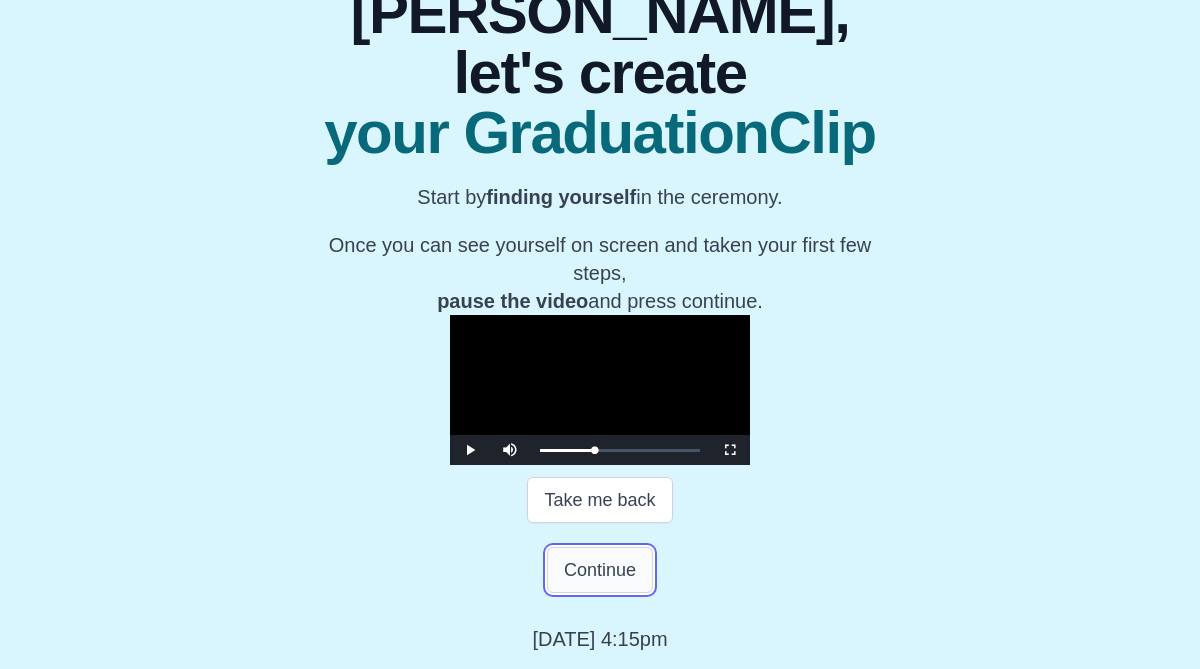 click on "Continue" at bounding box center (600, 570) 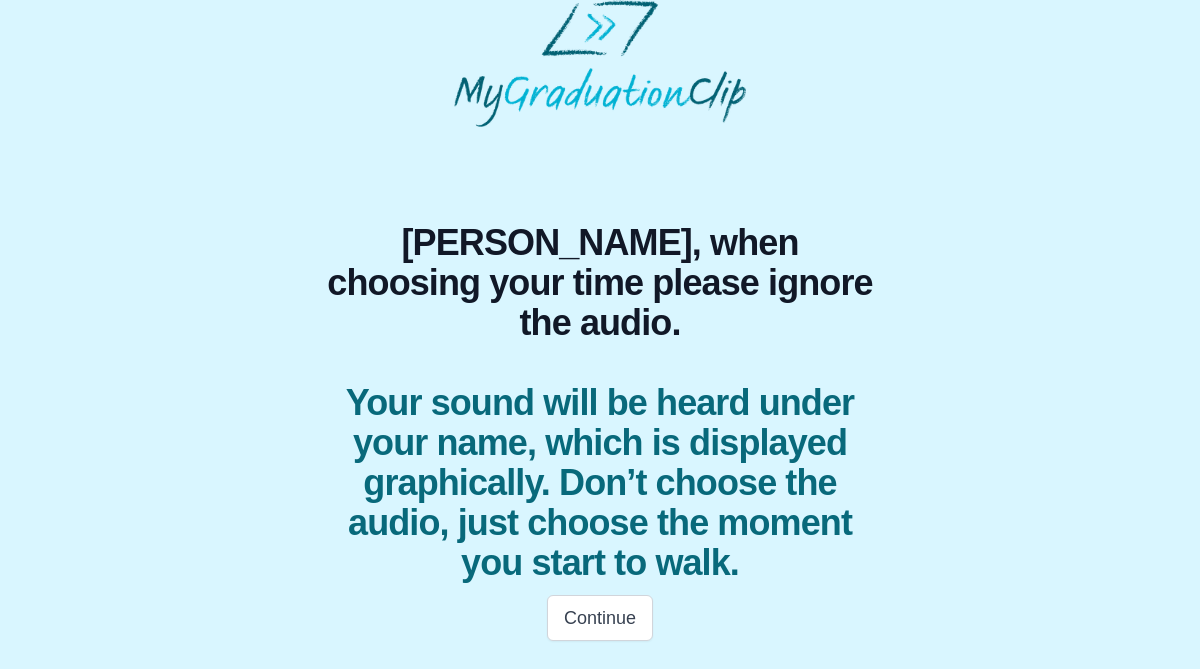 scroll, scrollTop: 0, scrollLeft: 0, axis: both 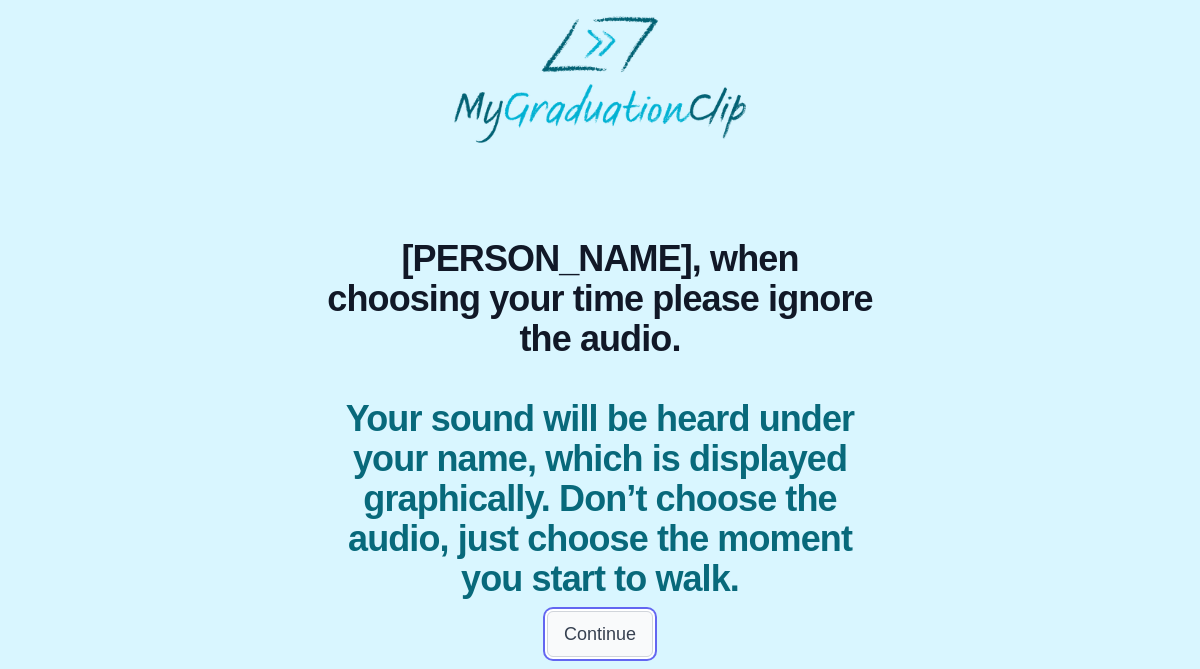 click on "Continue" at bounding box center (600, 634) 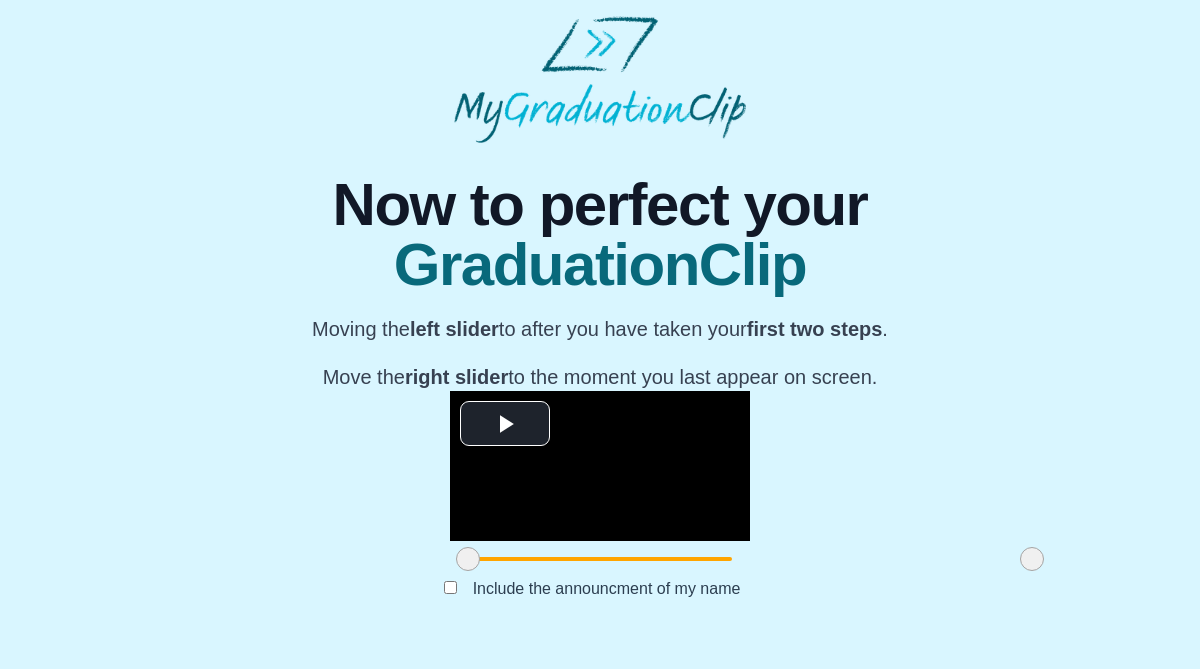 scroll, scrollTop: 174, scrollLeft: 0, axis: vertical 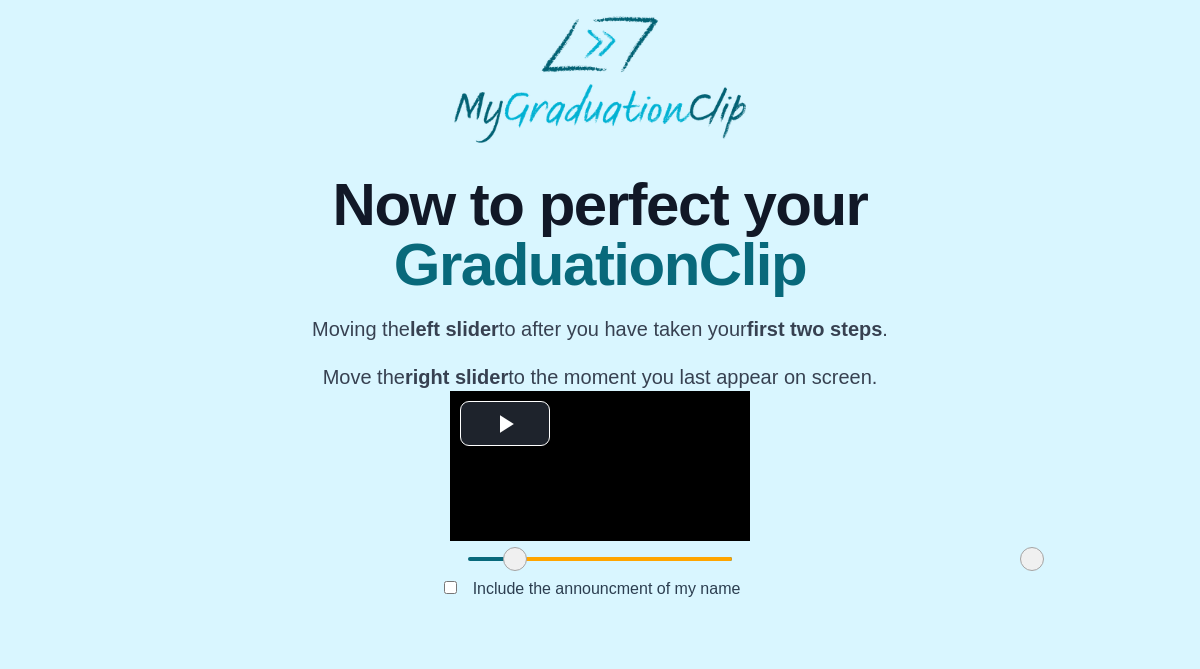 drag, startPoint x: 321, startPoint y: 573, endPoint x: 368, endPoint y: 583, distance: 48.052055 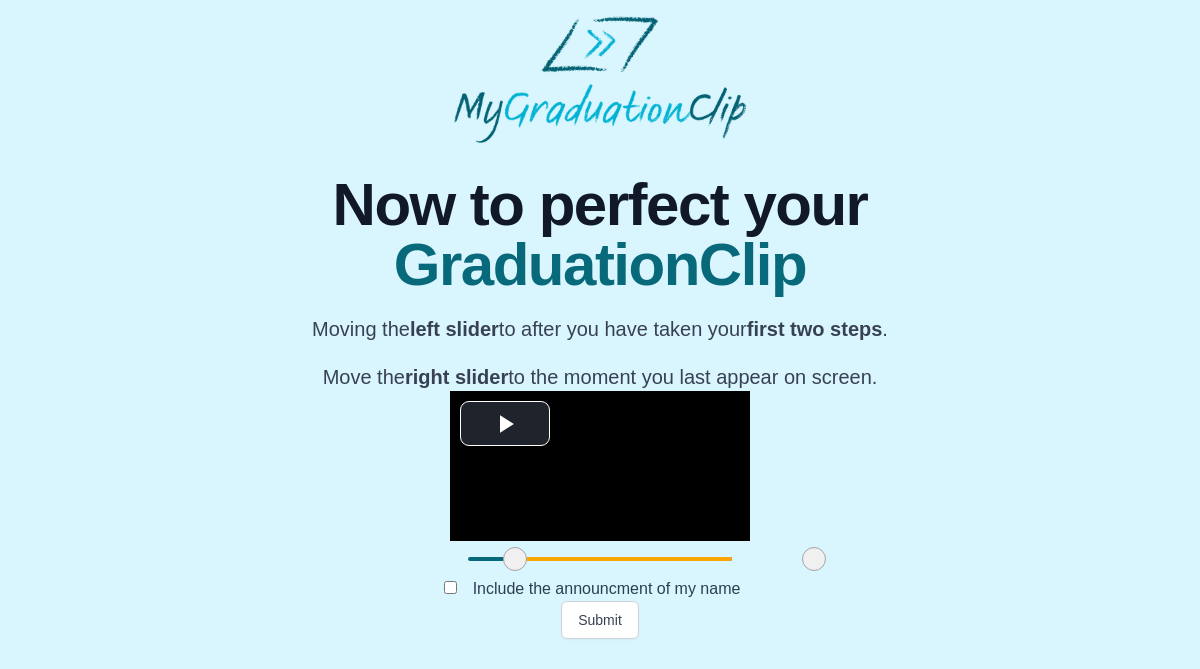 drag, startPoint x: 884, startPoint y: 576, endPoint x: 666, endPoint y: 566, distance: 218.22923 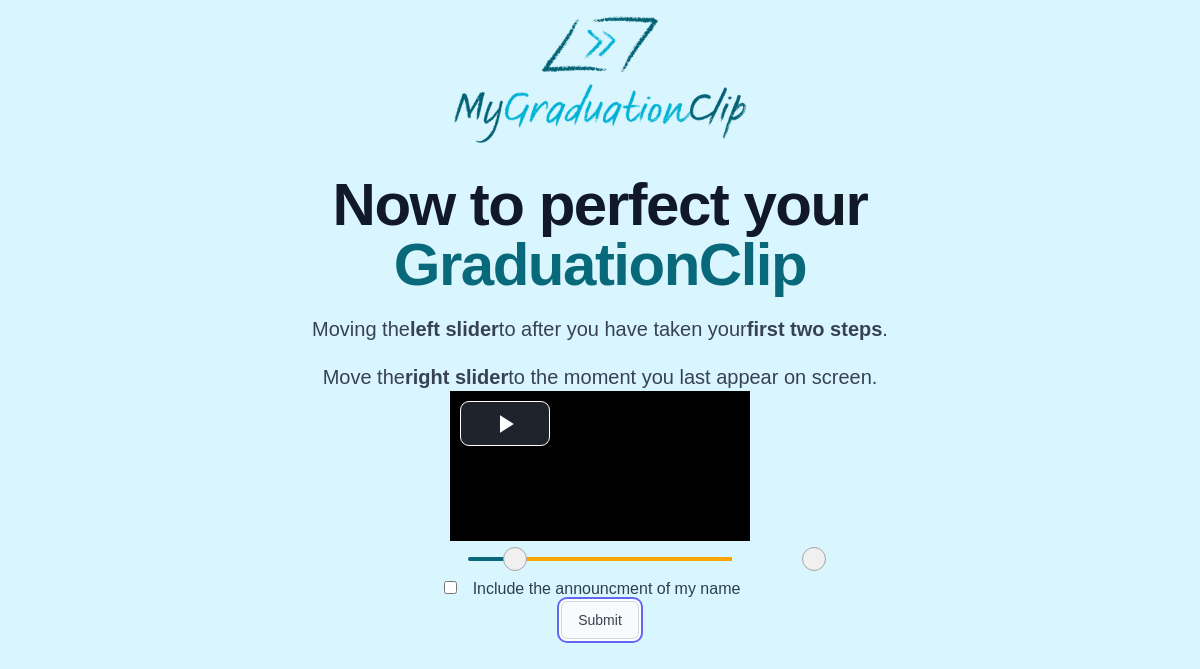 click on "Submit" at bounding box center (600, 620) 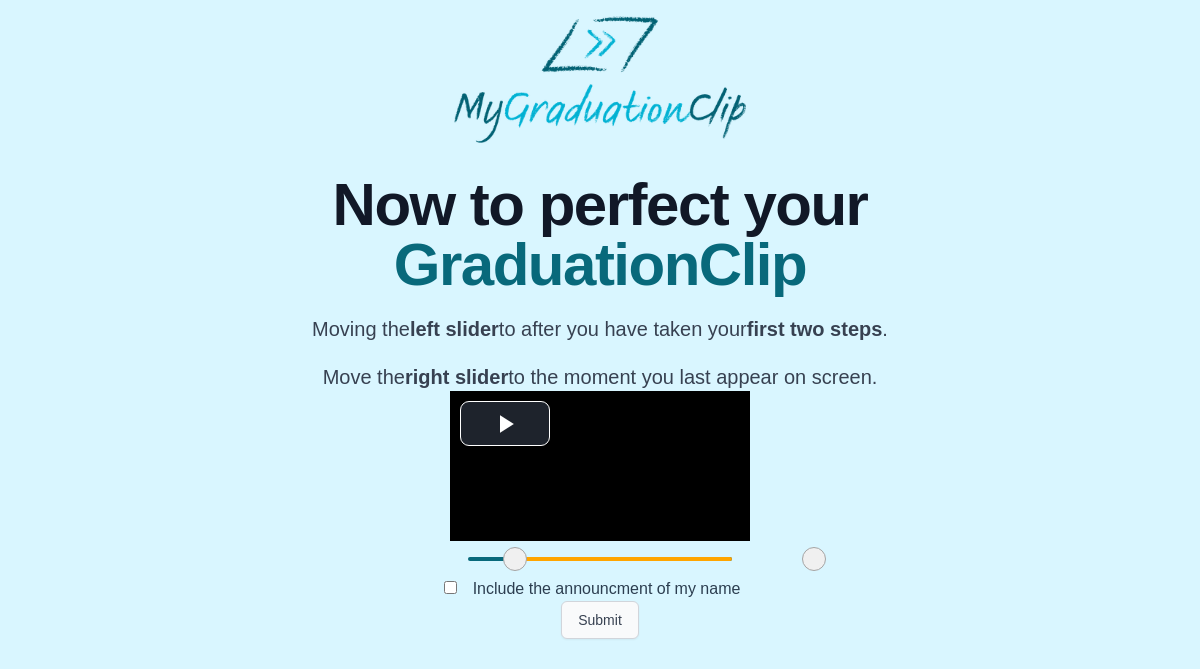 scroll, scrollTop: 0, scrollLeft: 0, axis: both 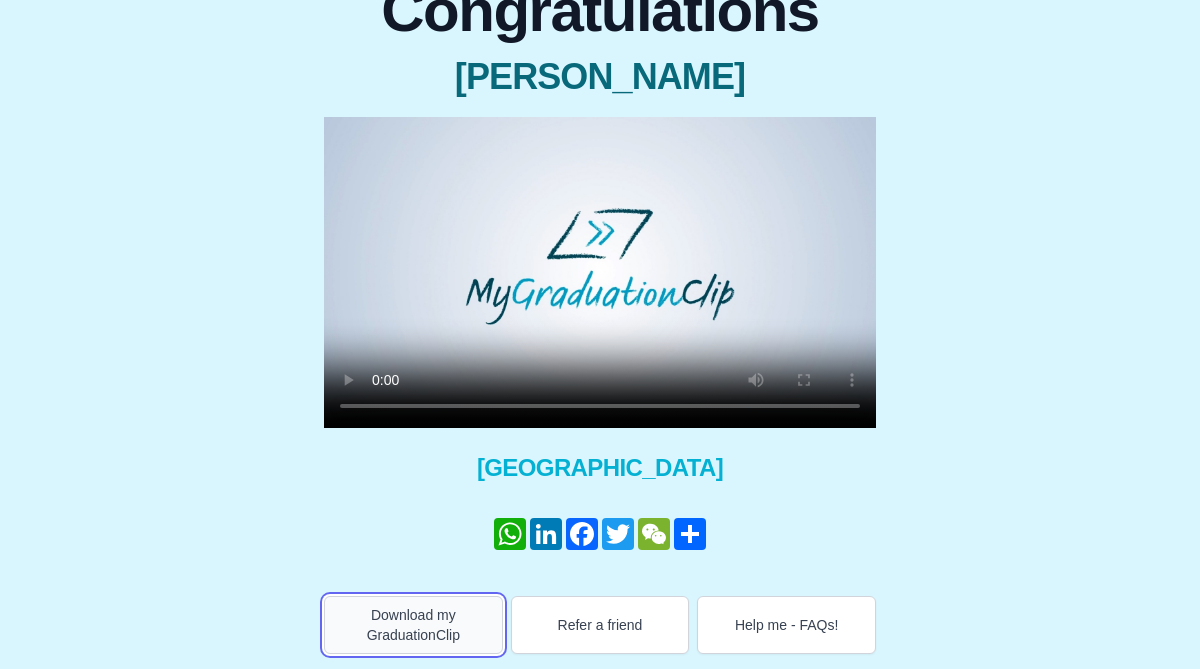 click on "Download my GraduationClip" at bounding box center (413, 625) 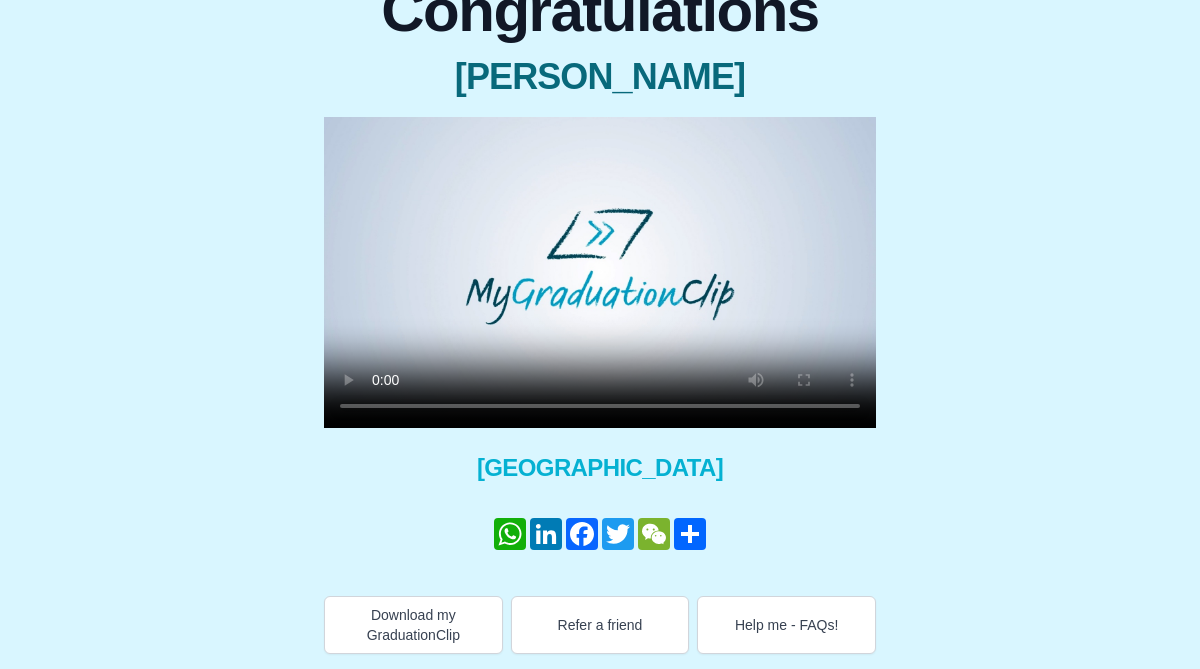 type 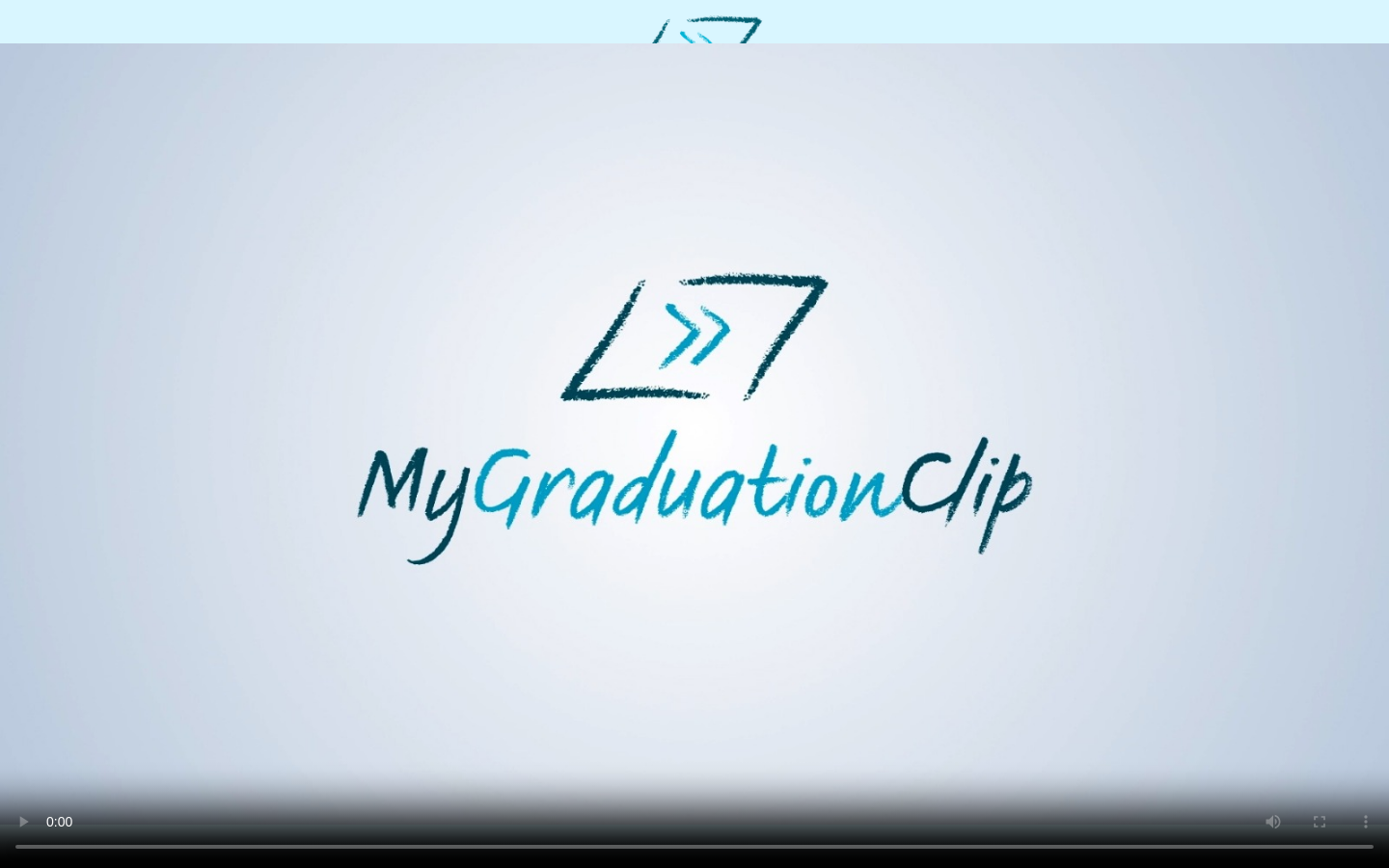 click at bounding box center [694, 434] 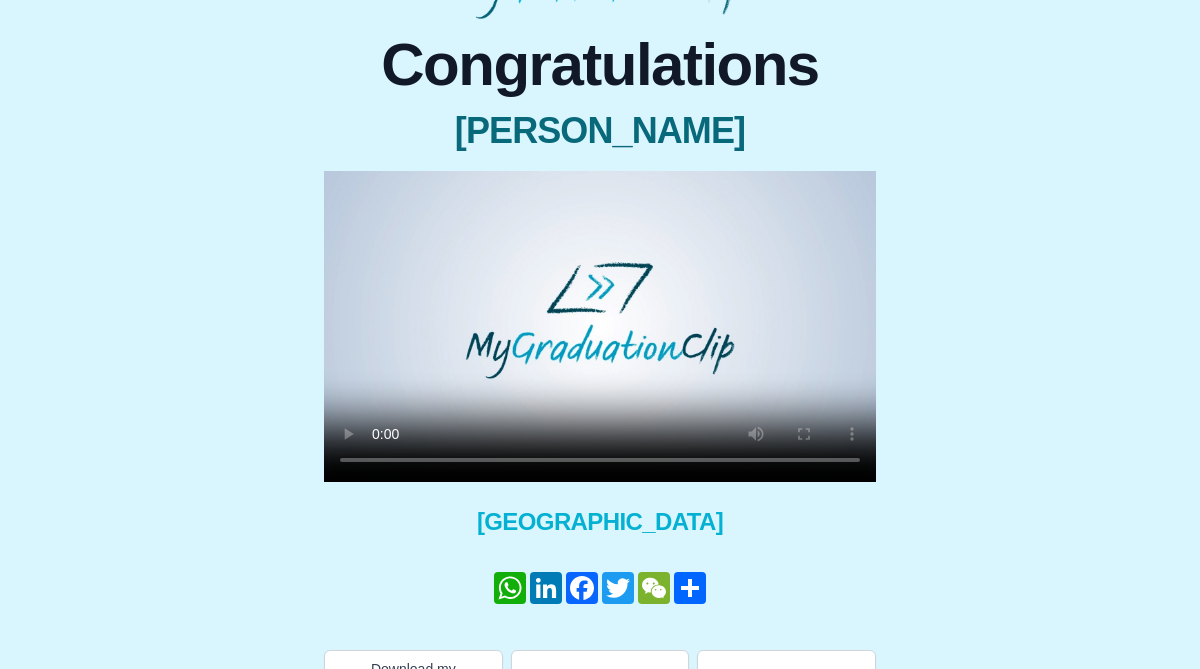 scroll, scrollTop: 178, scrollLeft: 0, axis: vertical 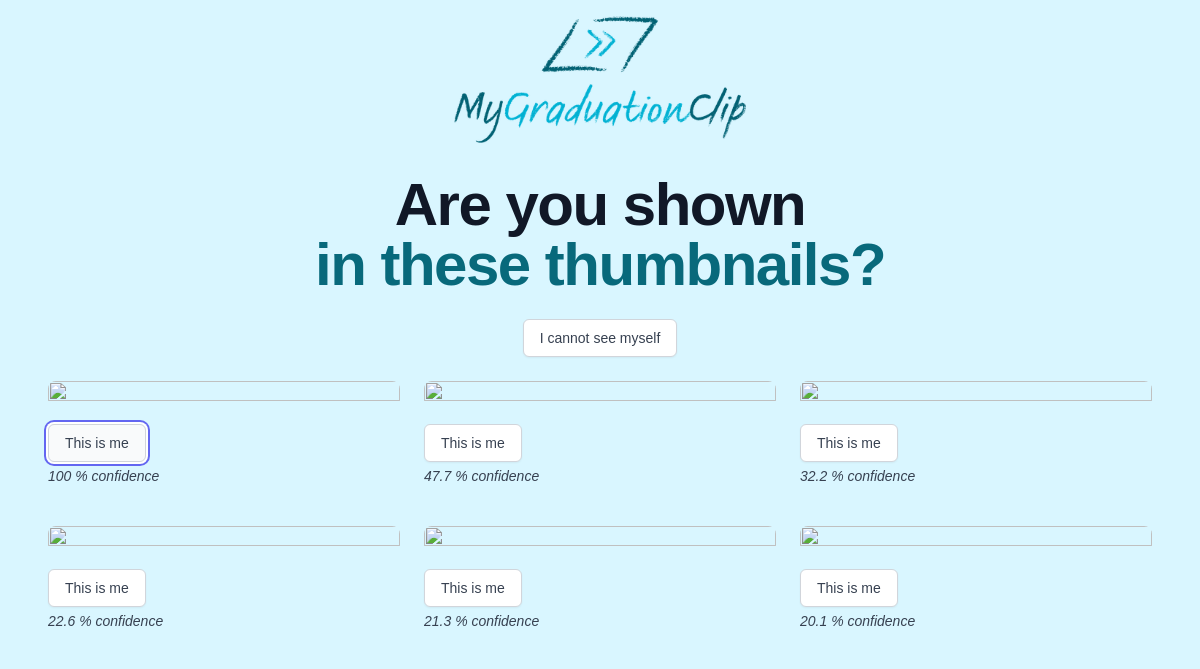 click on "This is me" at bounding box center [97, 443] 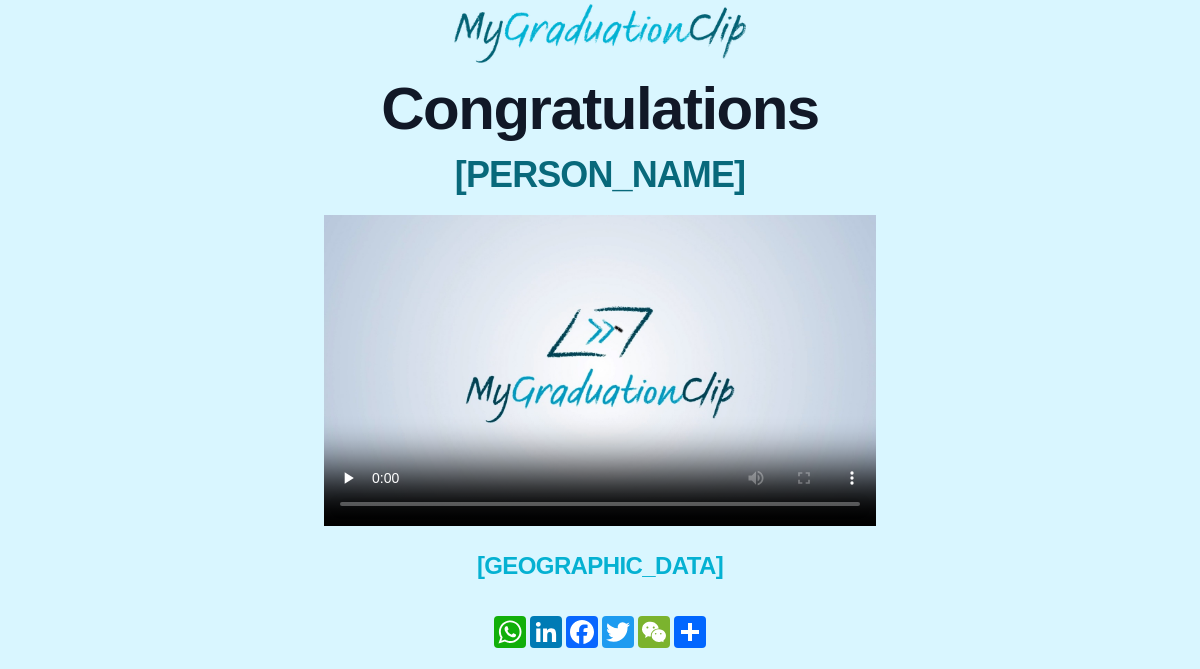 scroll, scrollTop: 105, scrollLeft: 0, axis: vertical 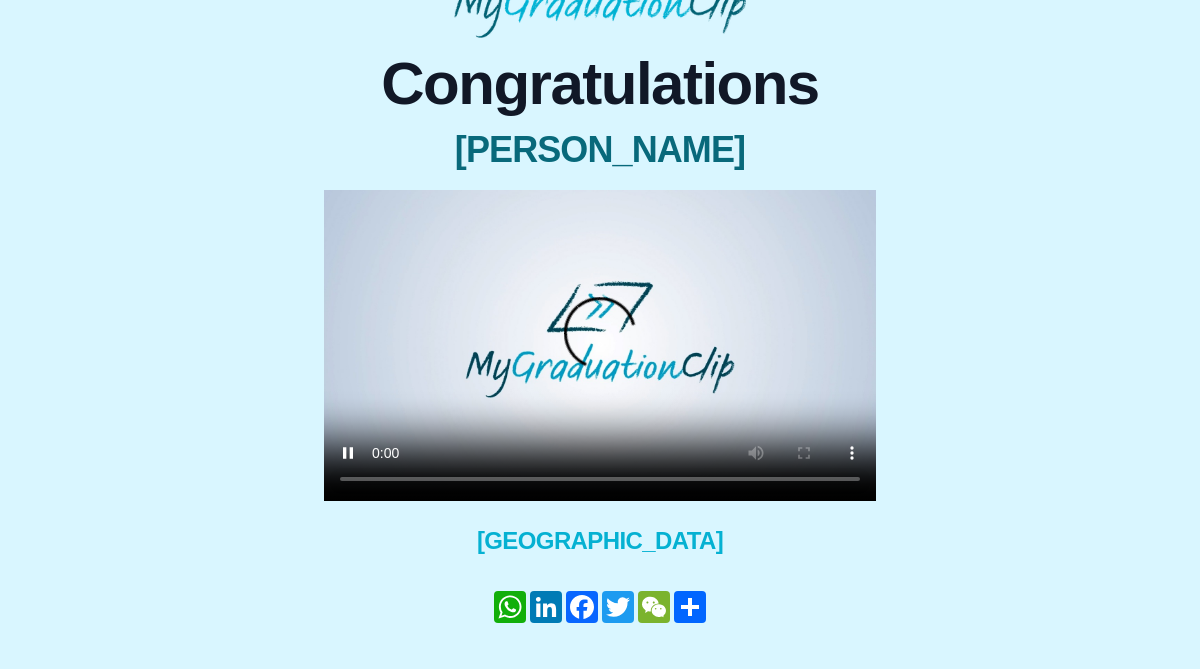 type 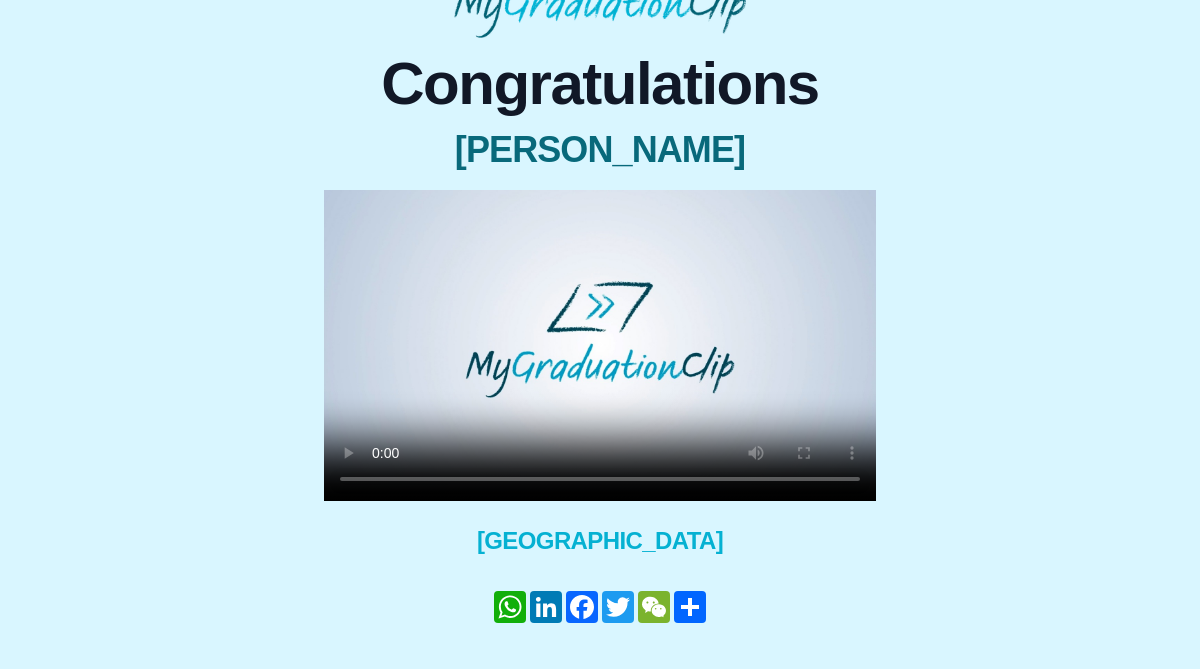 click at bounding box center (600, 345) 